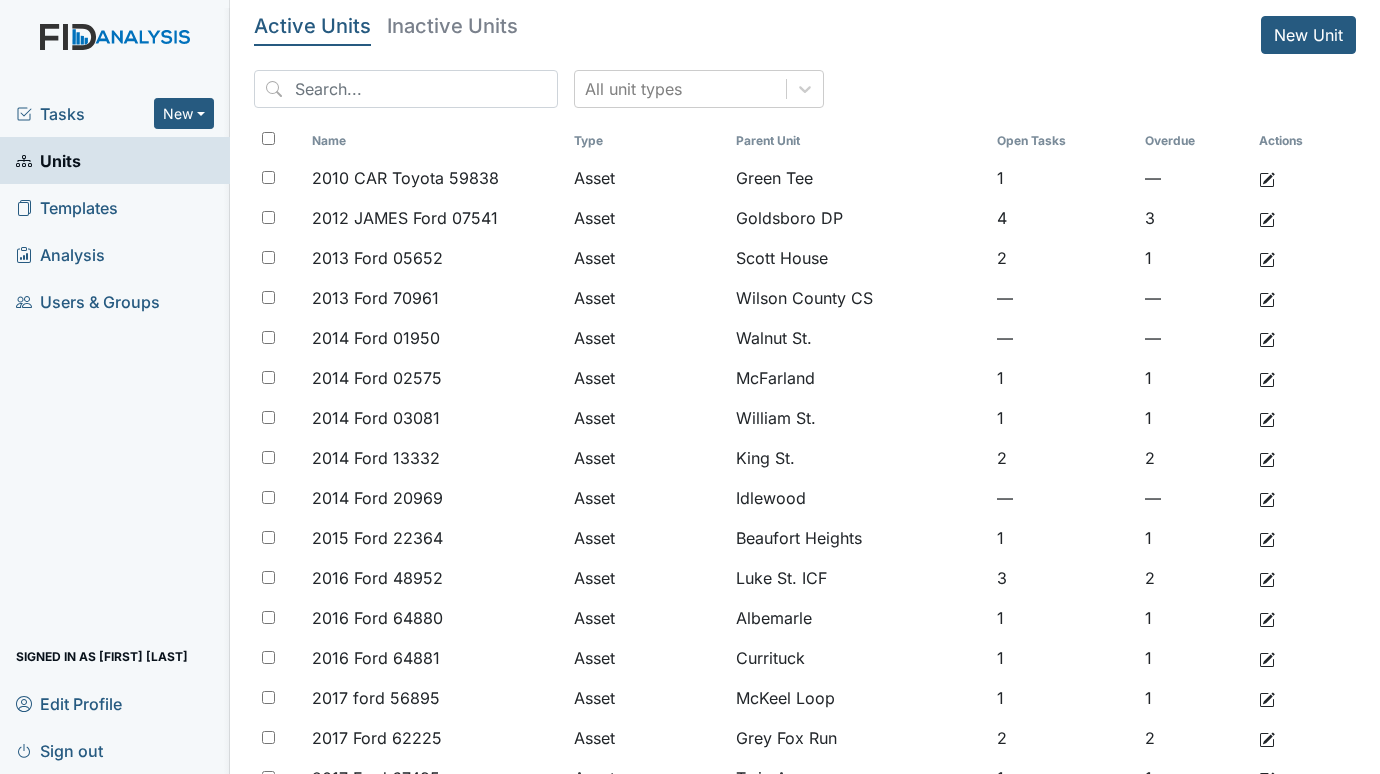 scroll, scrollTop: 0, scrollLeft: 0, axis: both 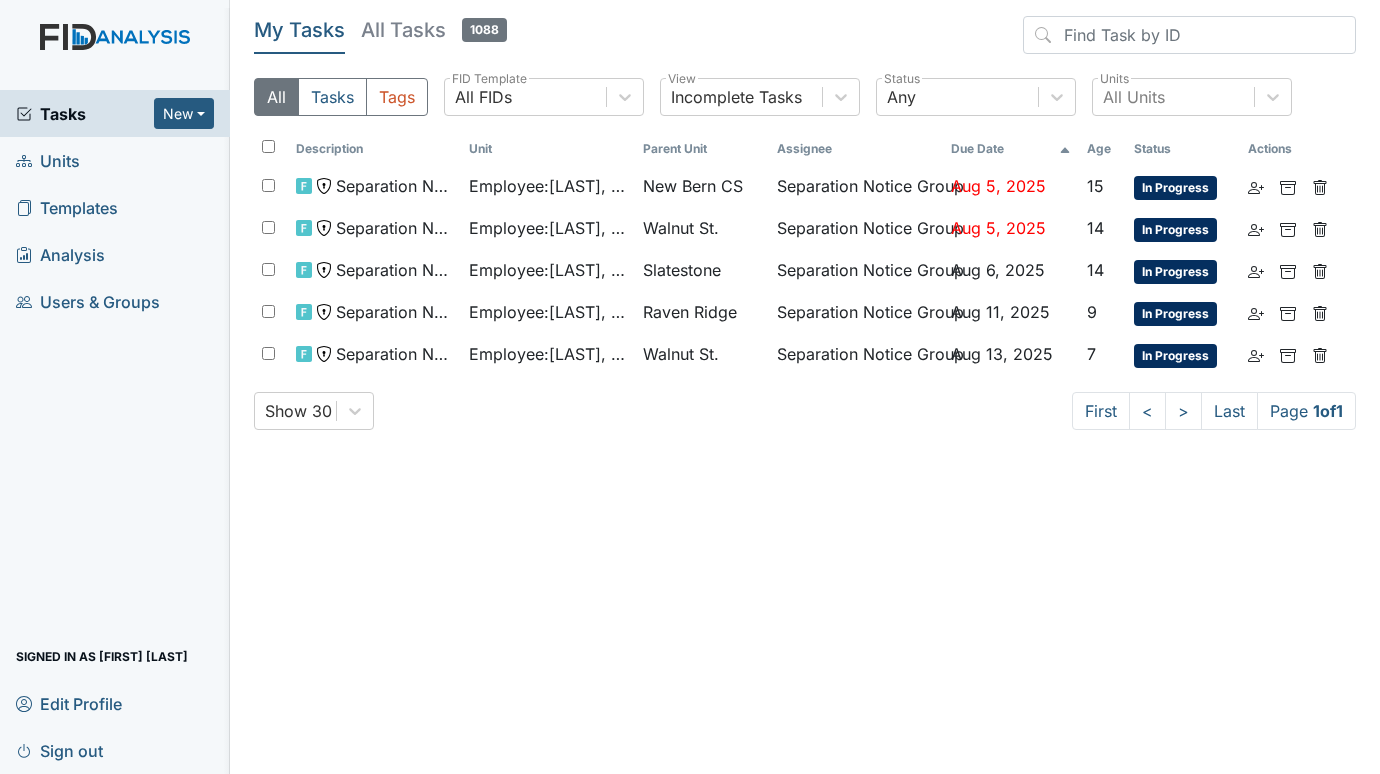 click on "Units" at bounding box center [48, 160] 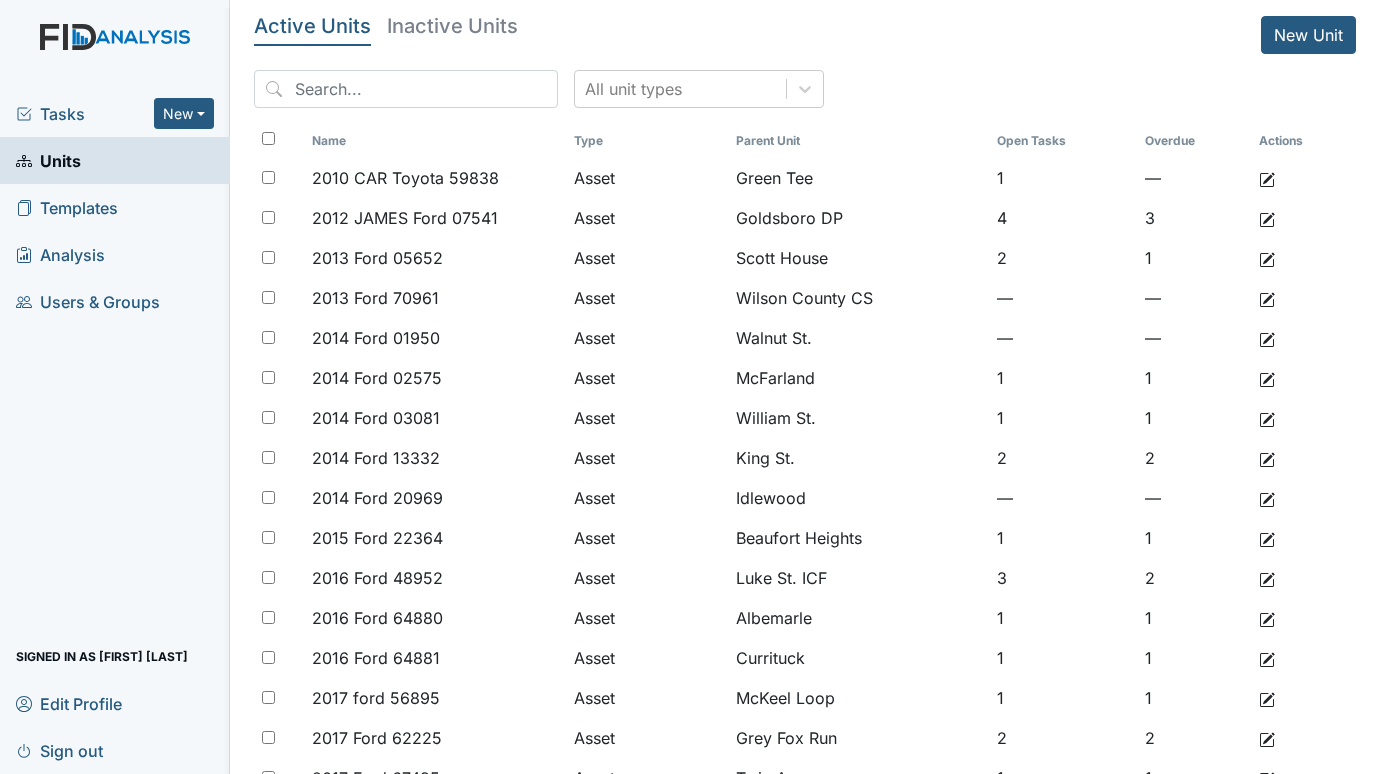 scroll, scrollTop: 0, scrollLeft: 0, axis: both 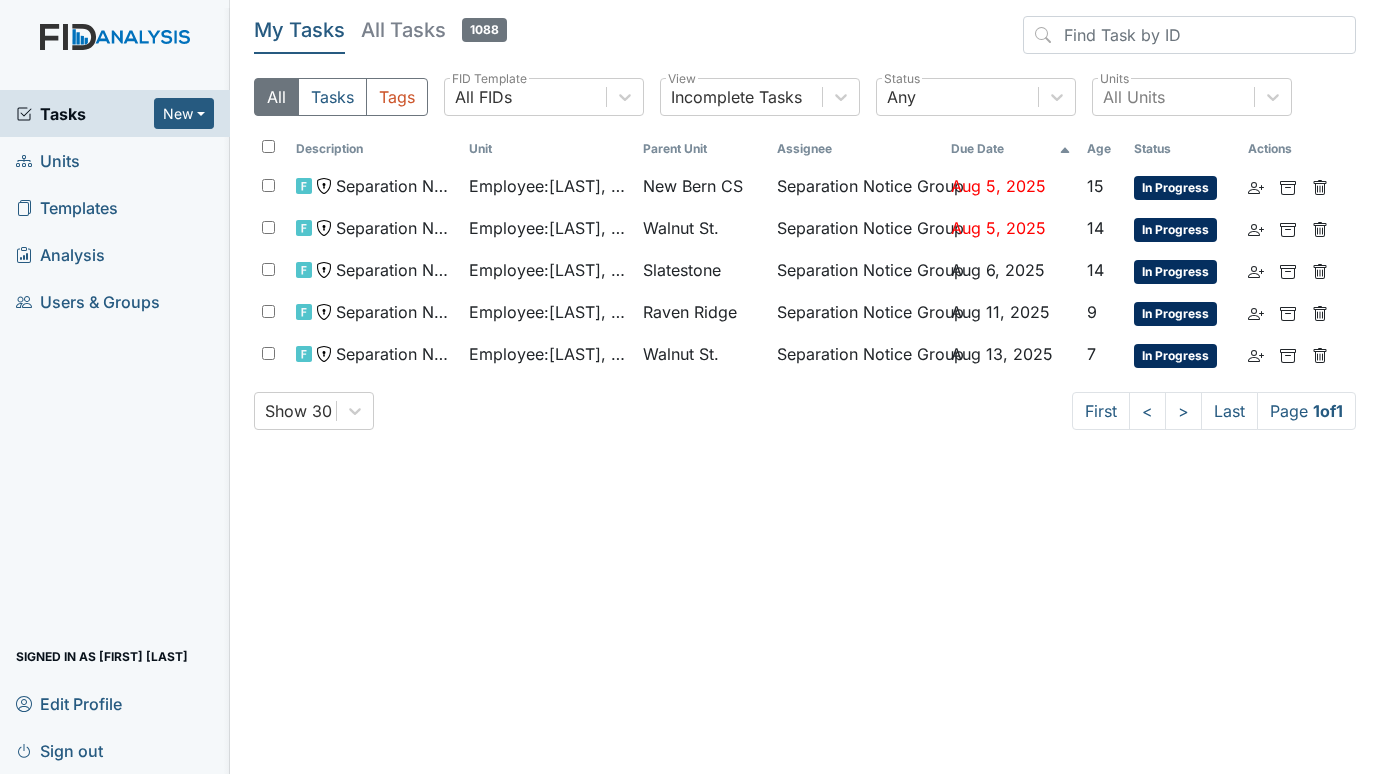 click on "Units" at bounding box center (115, 160) 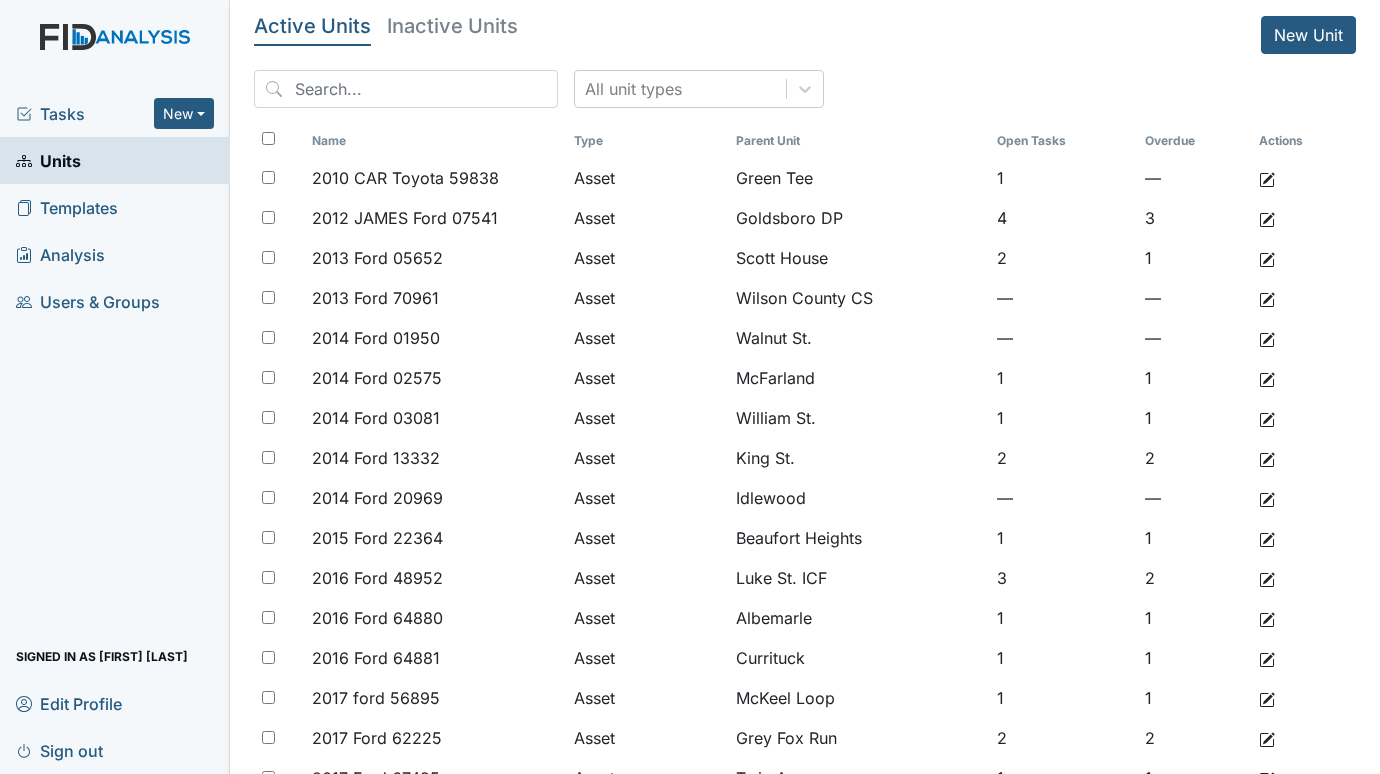 scroll, scrollTop: 0, scrollLeft: 0, axis: both 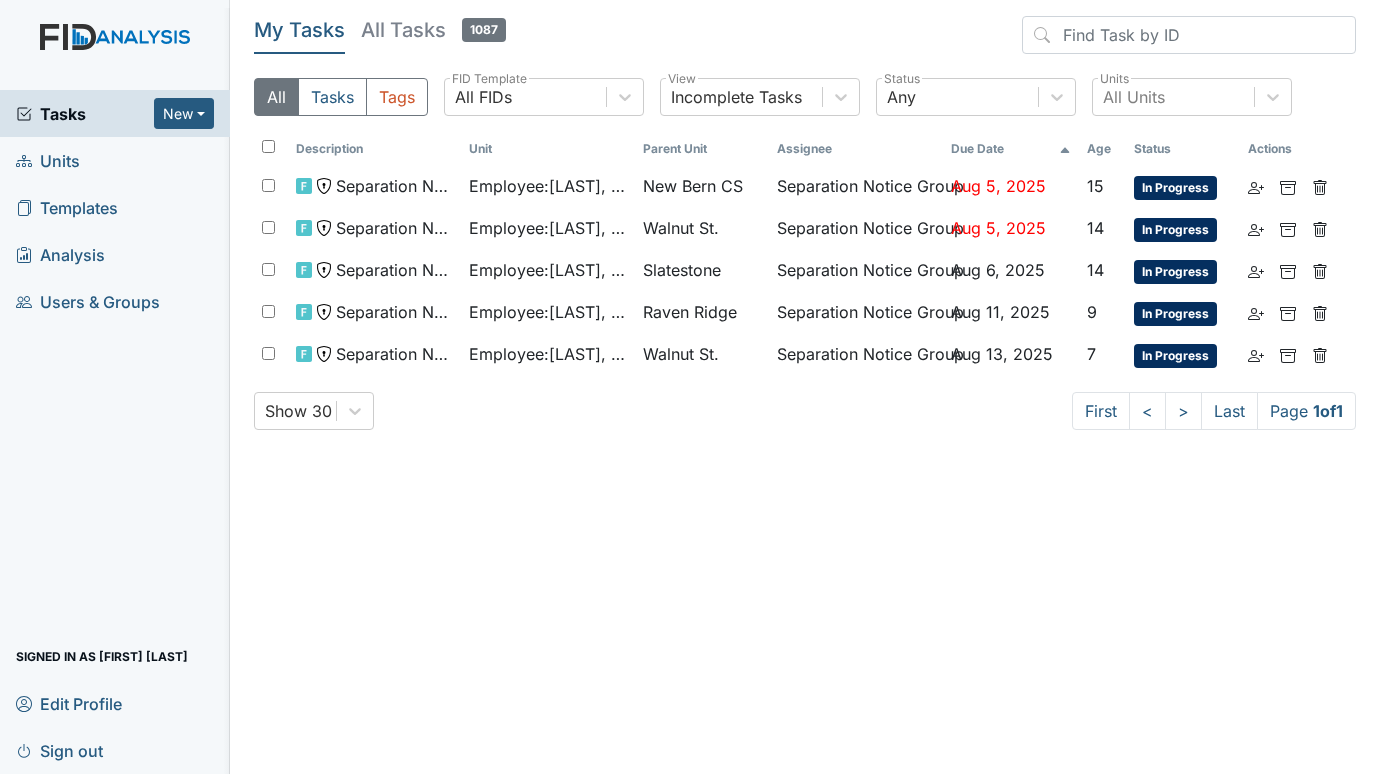 click on "Units" at bounding box center [48, 160] 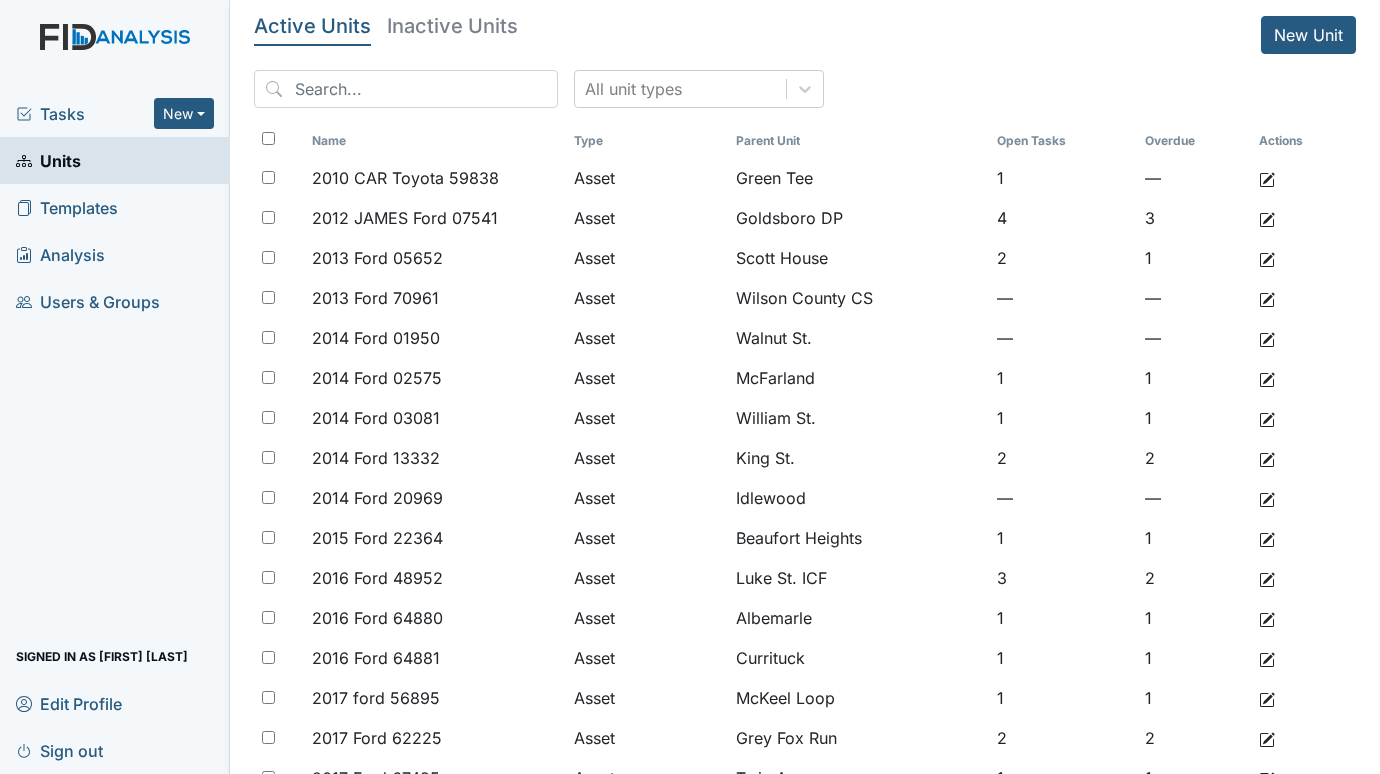 scroll, scrollTop: 0, scrollLeft: 0, axis: both 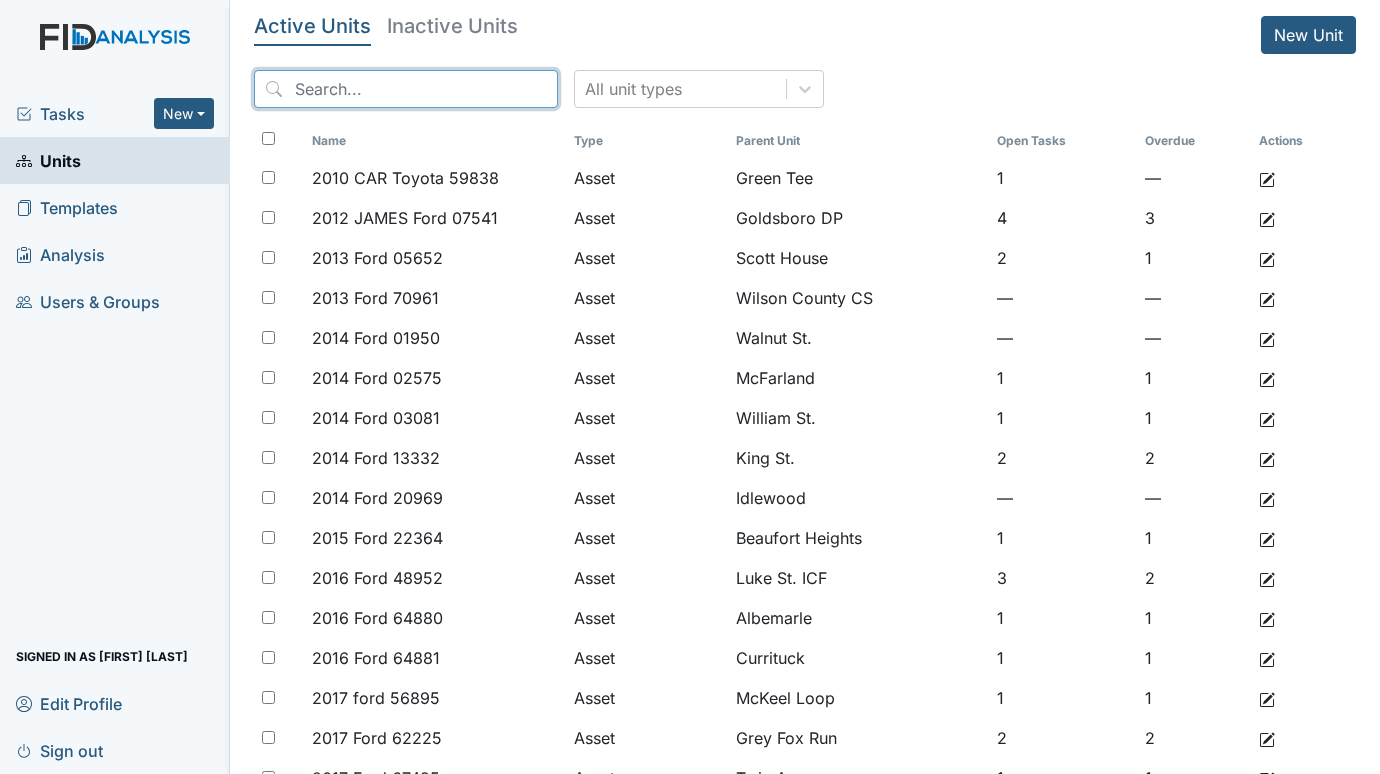 click at bounding box center [406, 89] 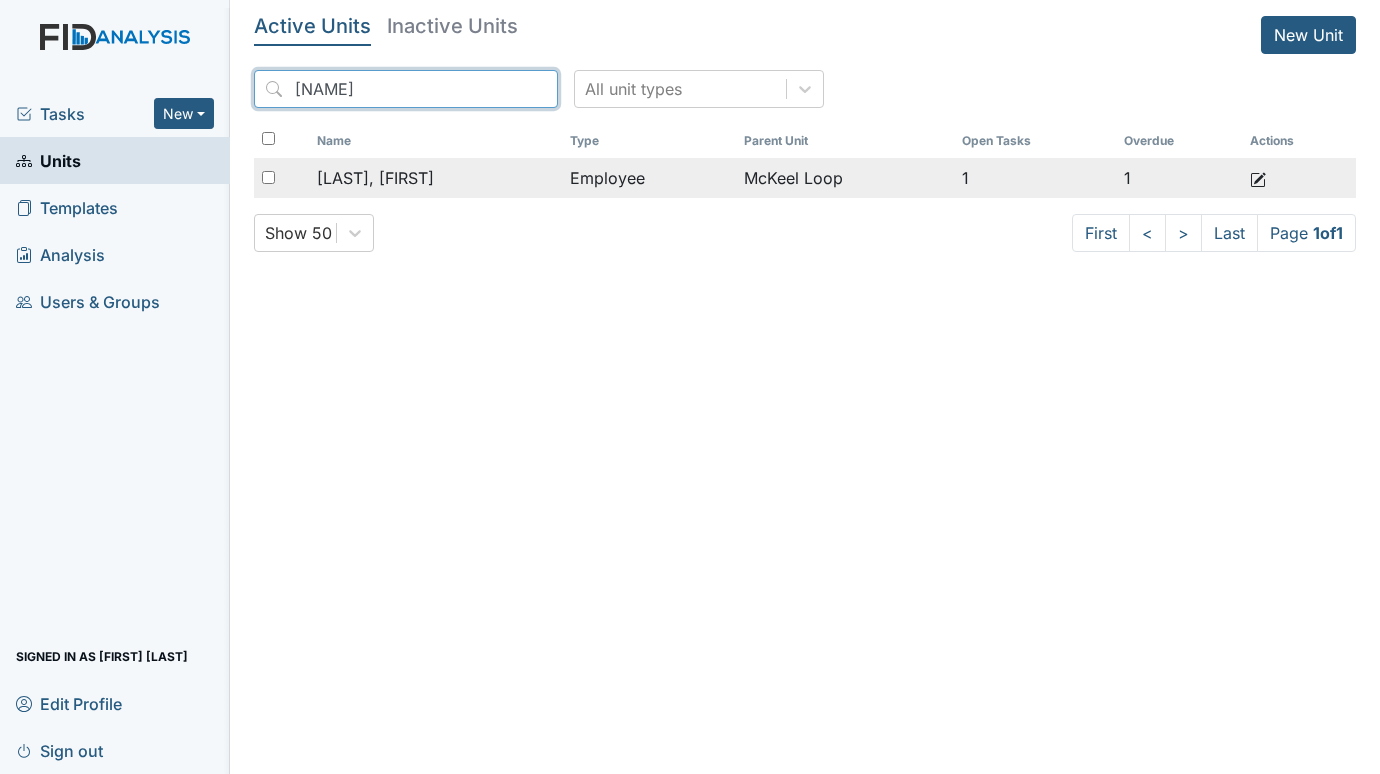 type on "[NAME]" 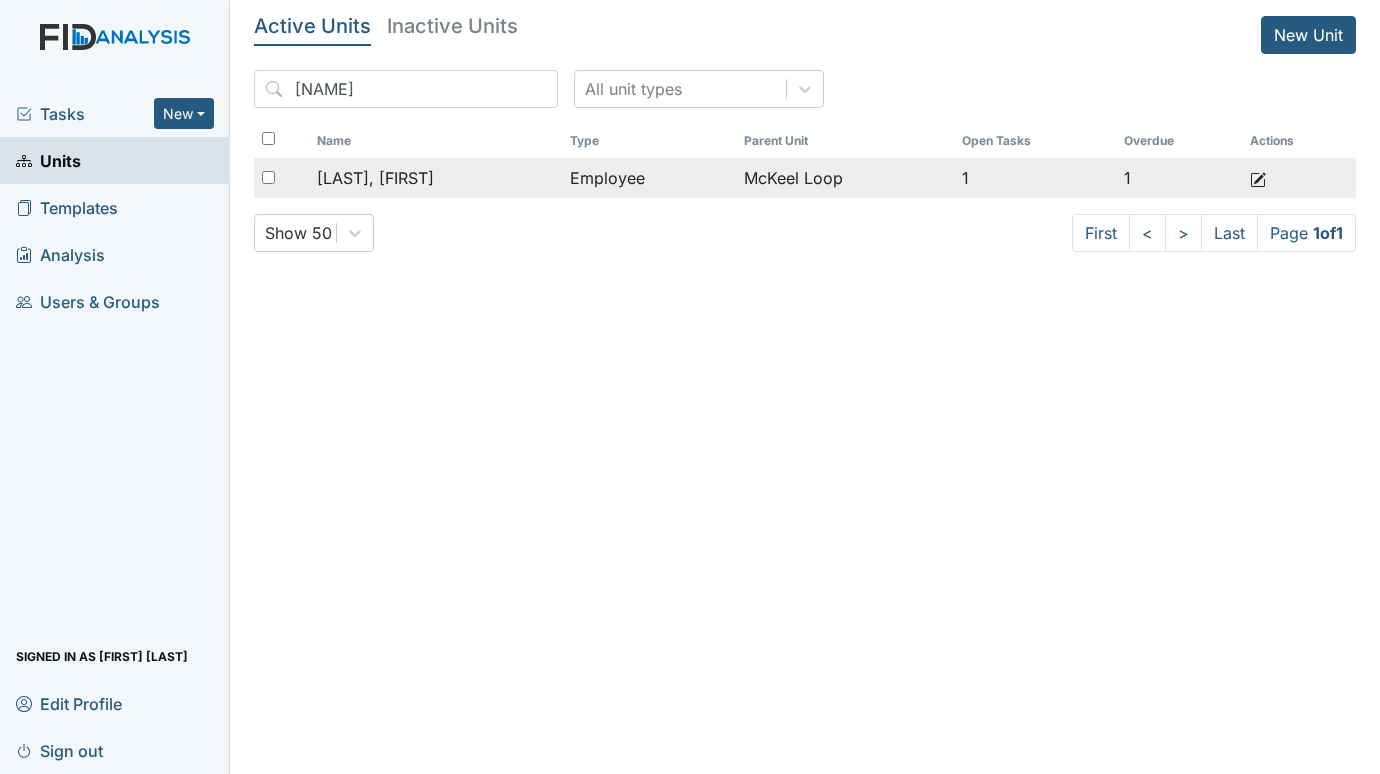 click on "[LAST], [FIRST]" at bounding box center (435, 178) 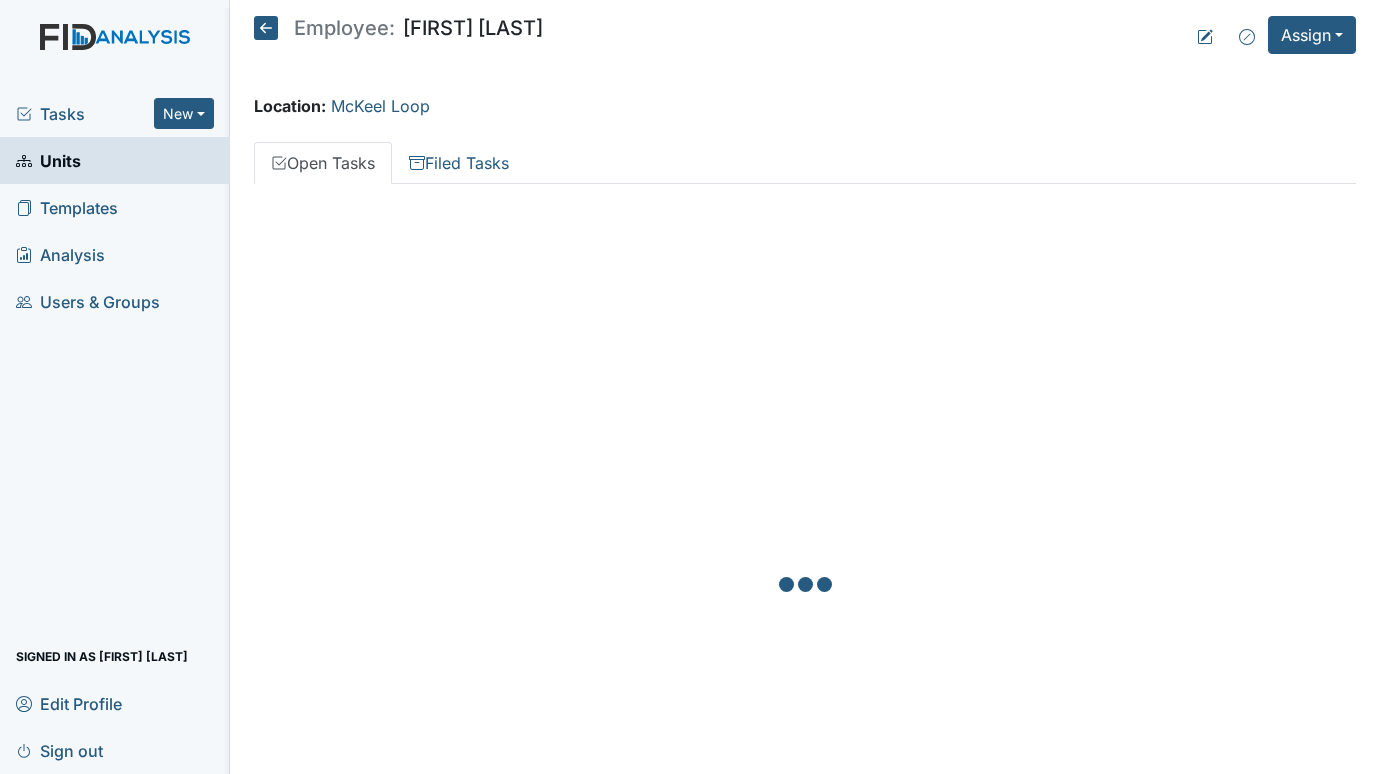 scroll, scrollTop: 0, scrollLeft: 0, axis: both 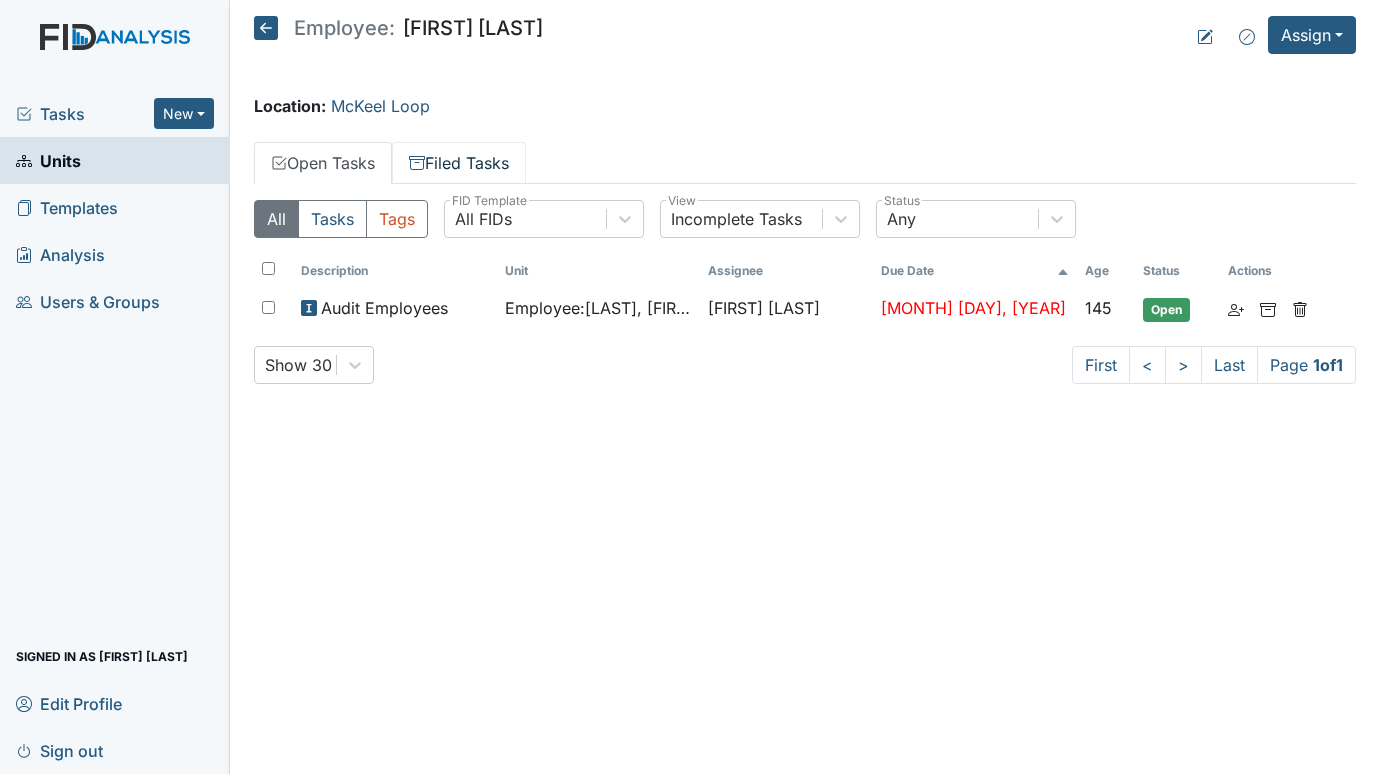 click on "Filed Tasks" at bounding box center (459, 163) 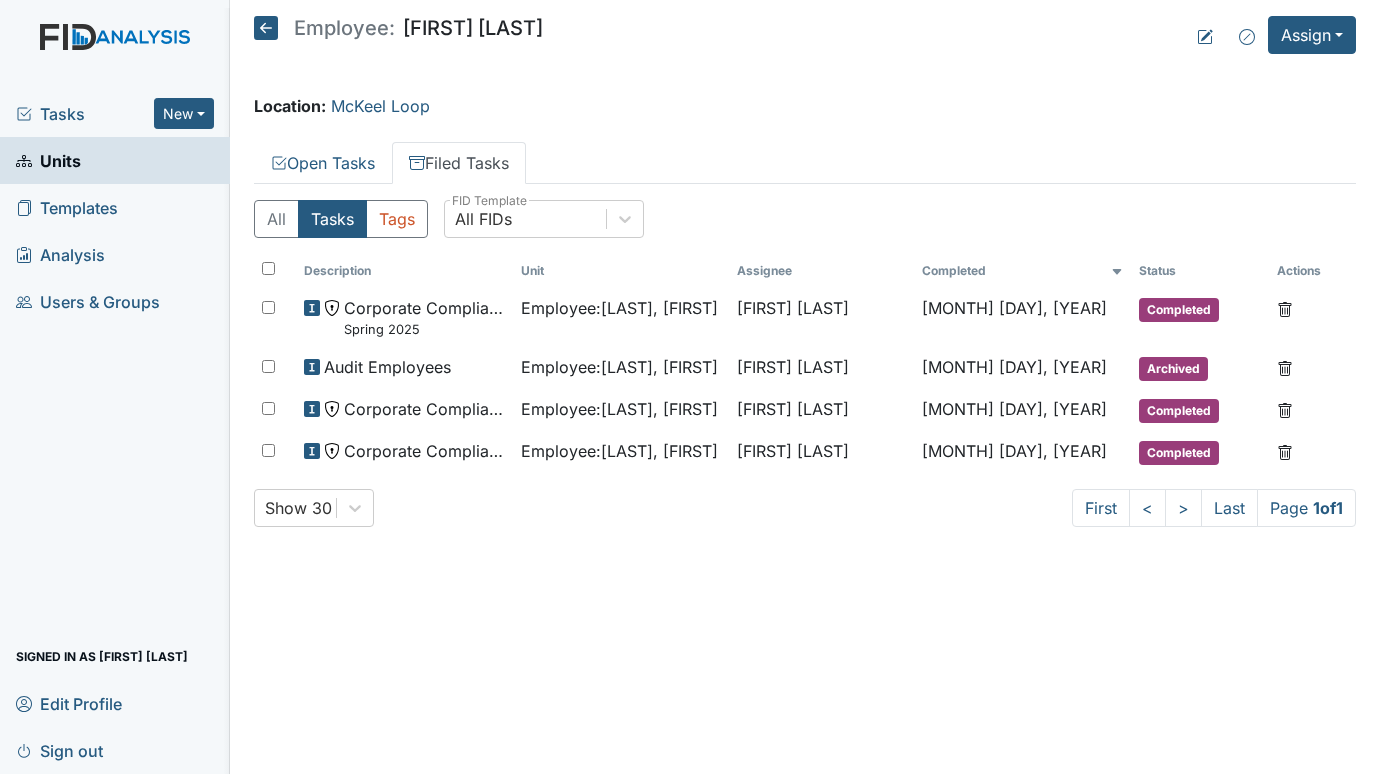 click on "Units" at bounding box center (48, 160) 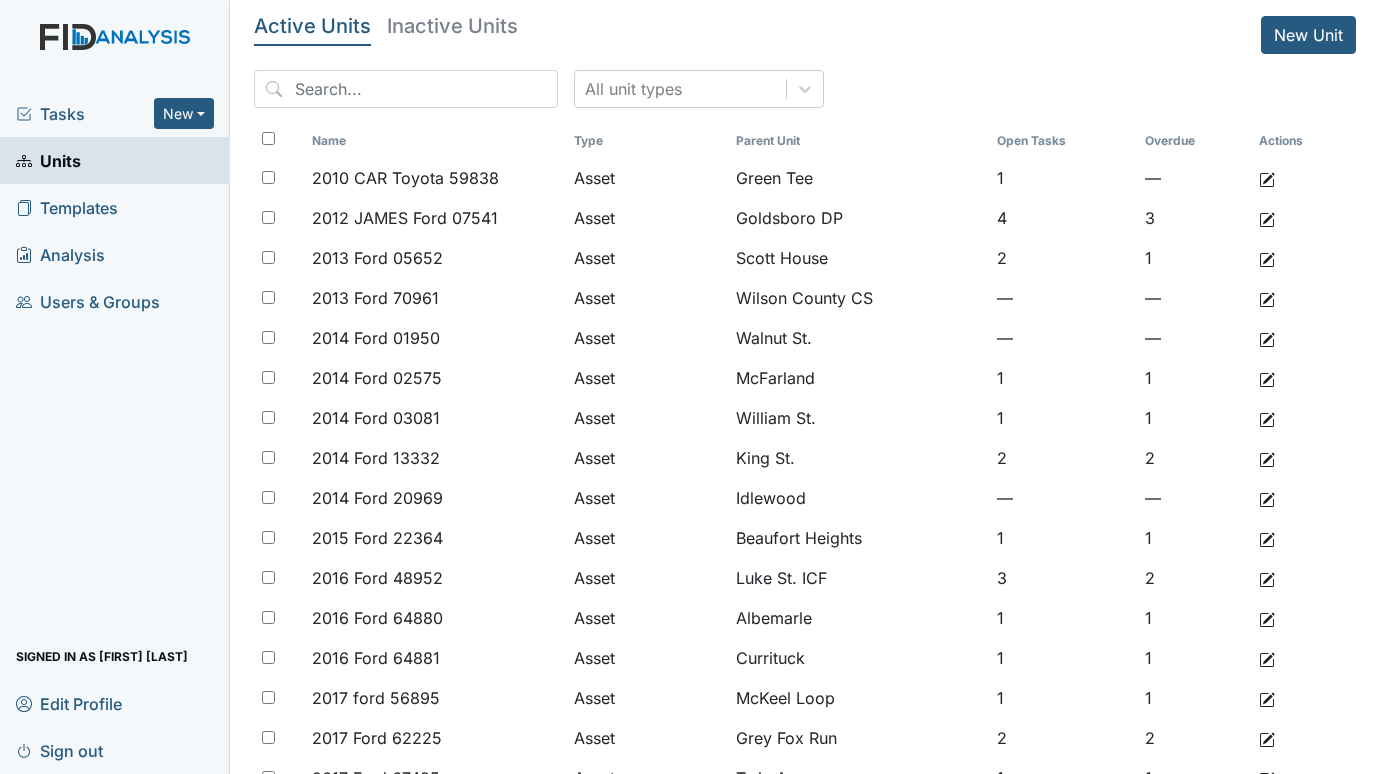 scroll, scrollTop: 0, scrollLeft: 0, axis: both 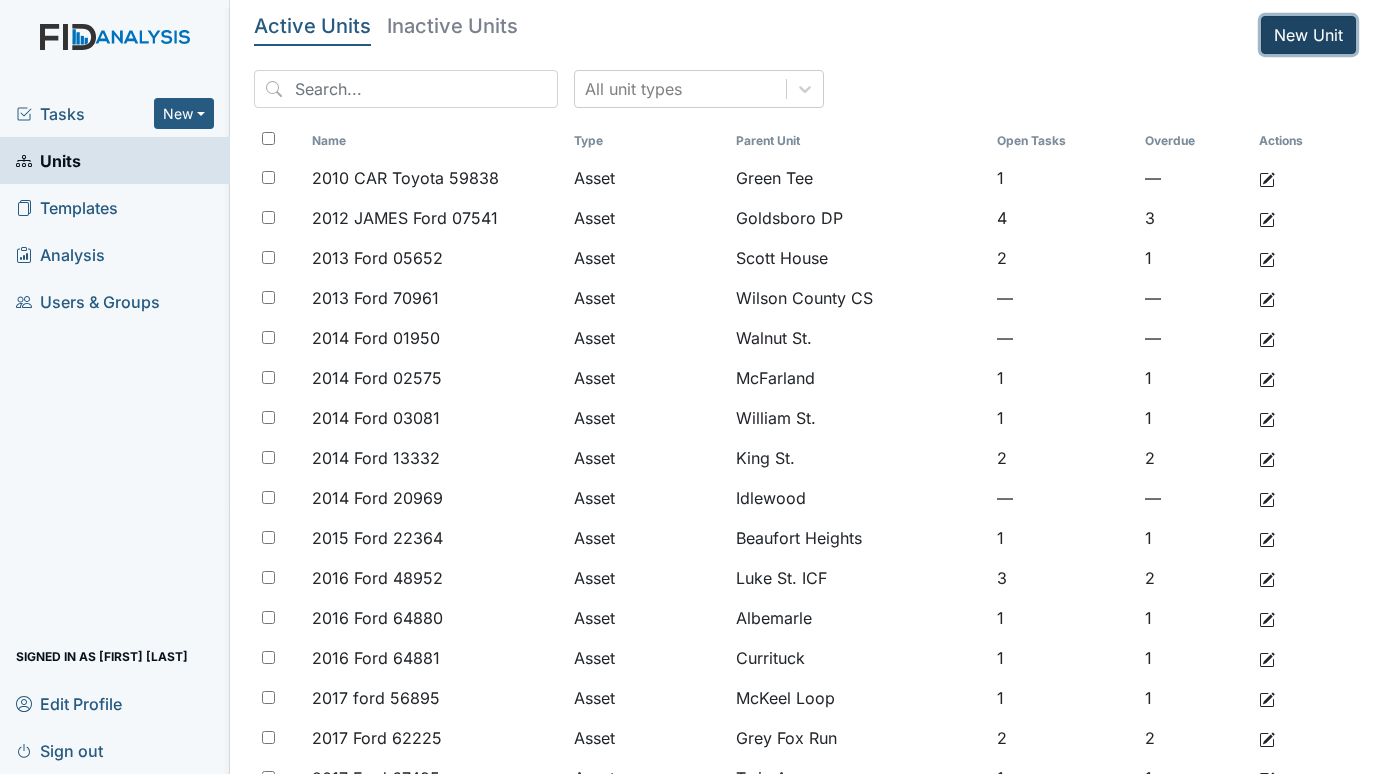click on "New Unit" at bounding box center (1308, 35) 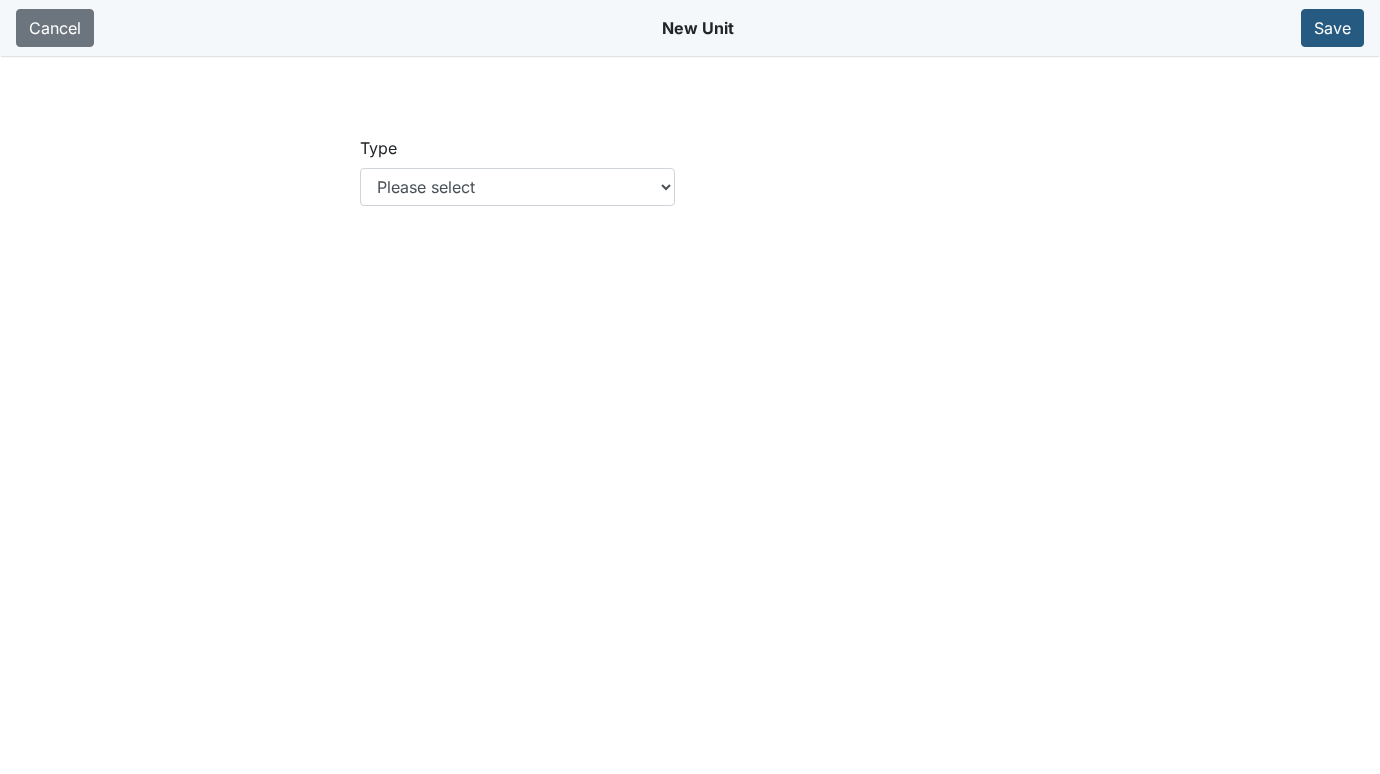 scroll, scrollTop: 0, scrollLeft: 0, axis: both 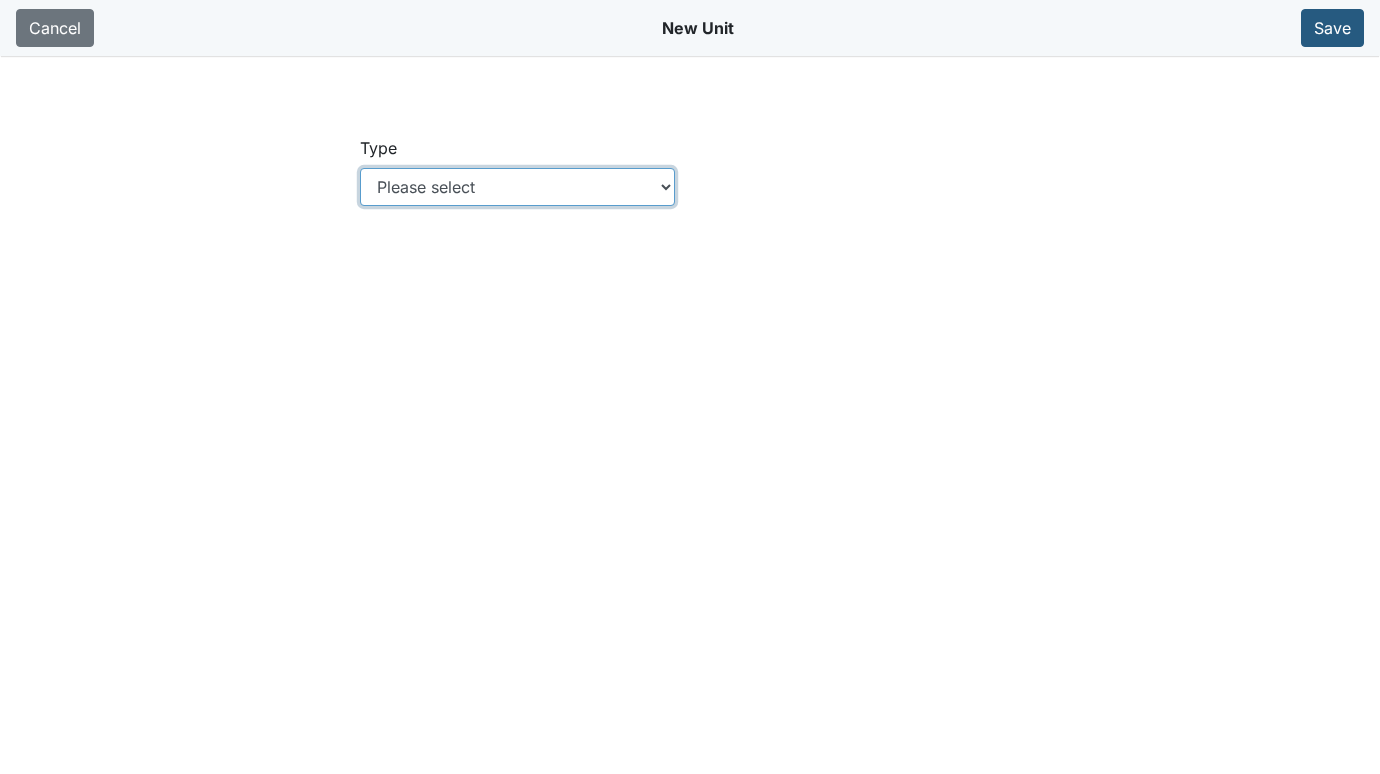 click on "Please select
Location
Location: Employee
Location: Consumer
Location: Asset
Location: Other" at bounding box center (517, 187) 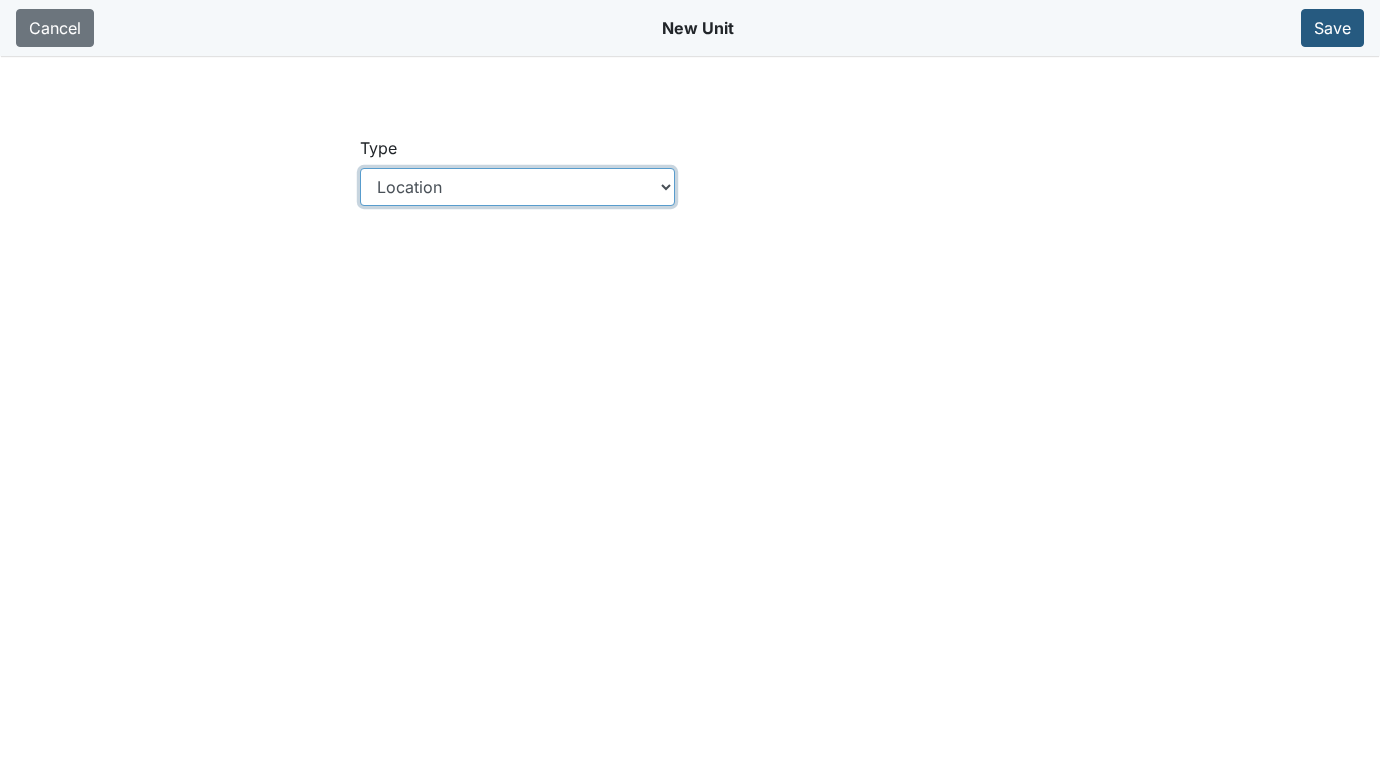 click on "Please select
Location
Location: Employee
Location: Consumer
Location: Asset
Location: Other" at bounding box center (517, 187) 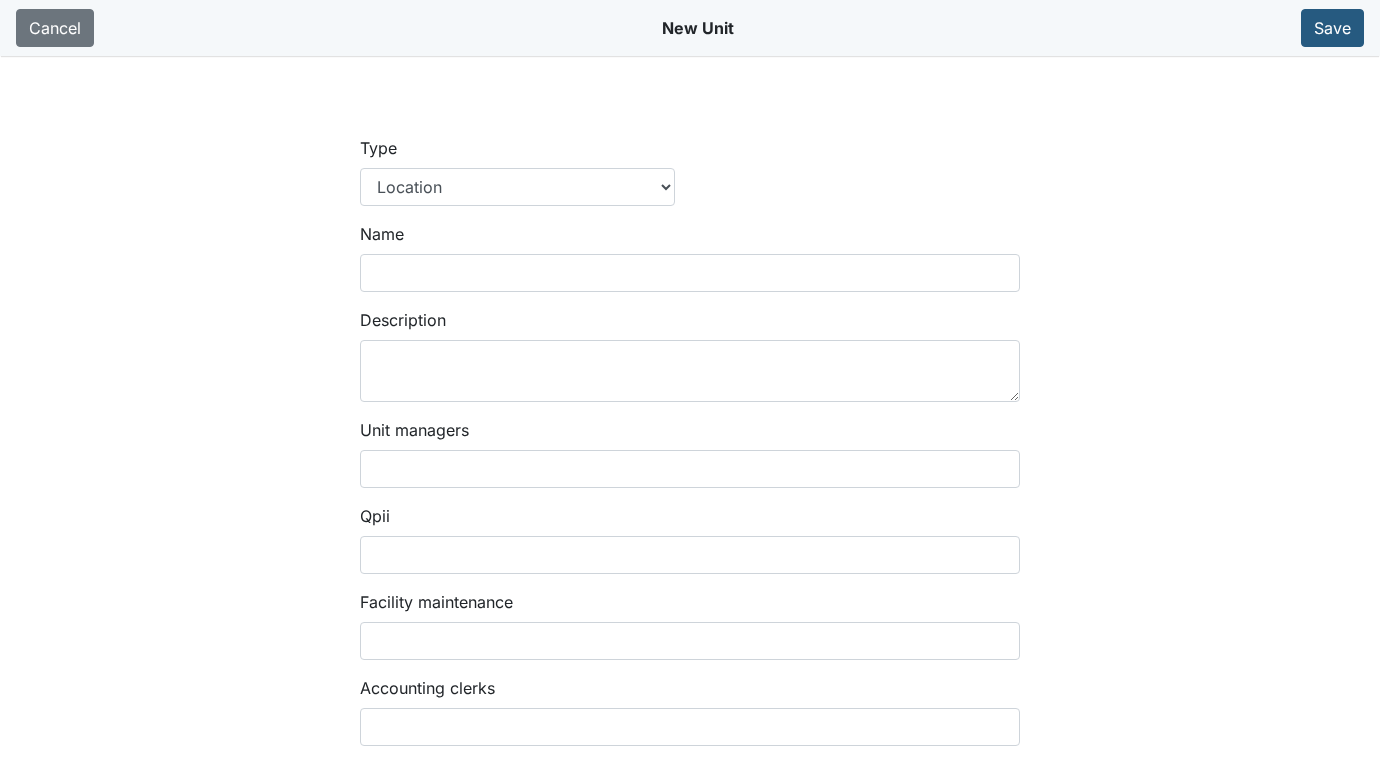 select 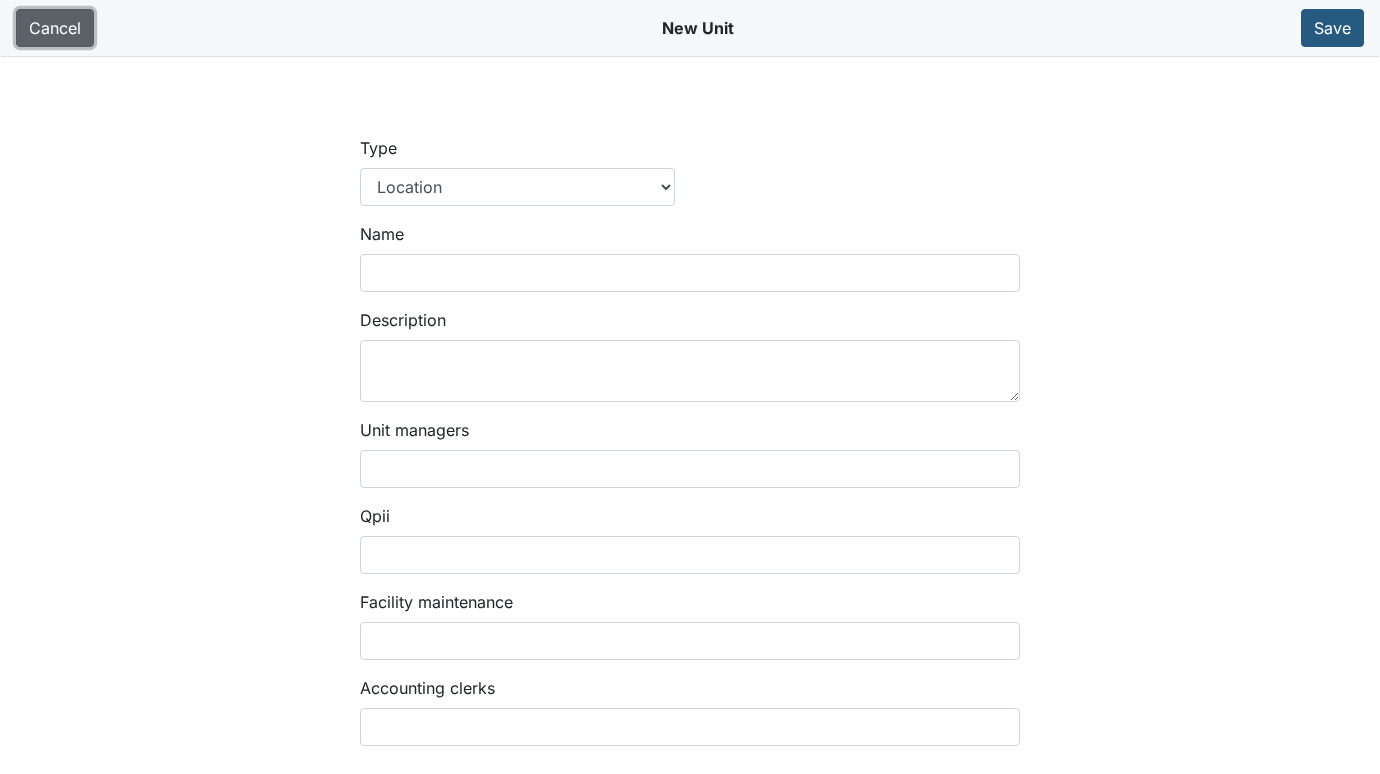 click on "Cancel" at bounding box center (55, 28) 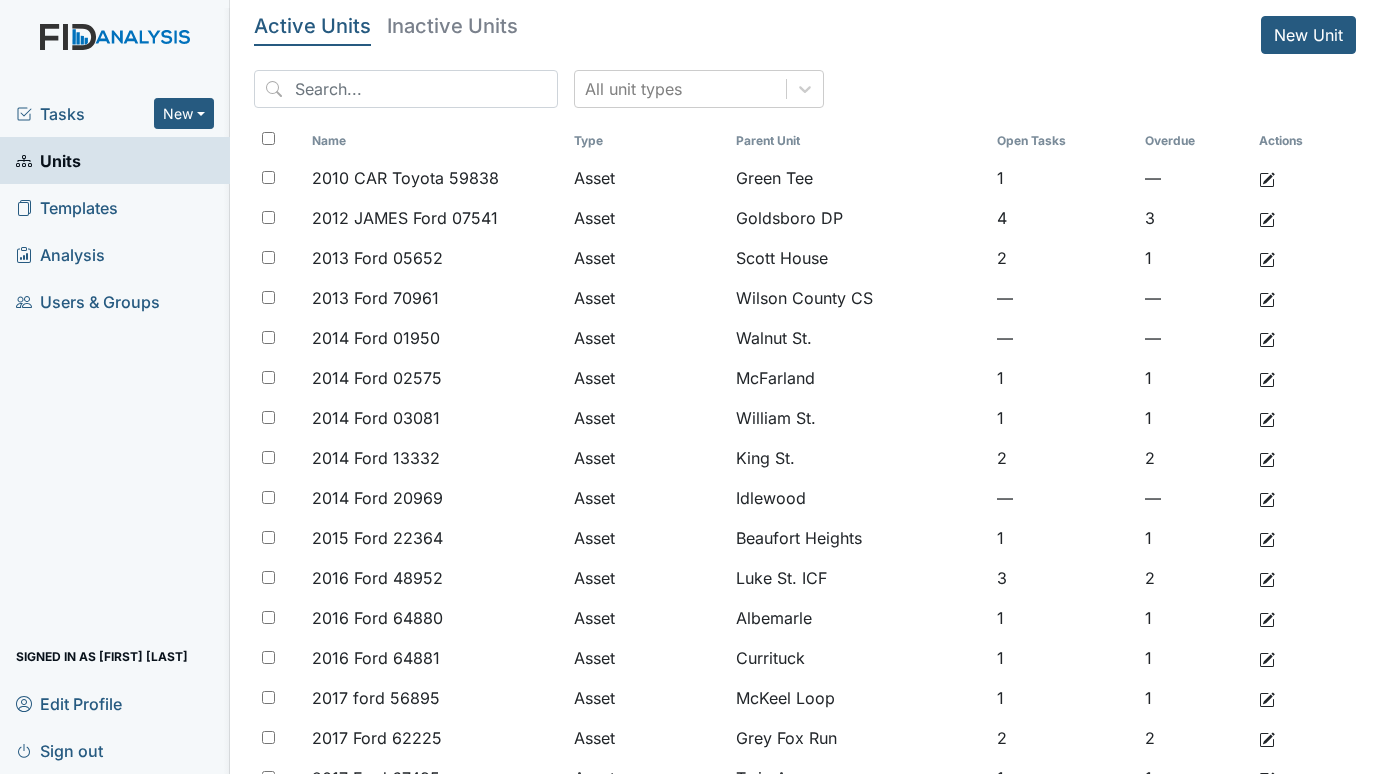 scroll, scrollTop: 0, scrollLeft: 0, axis: both 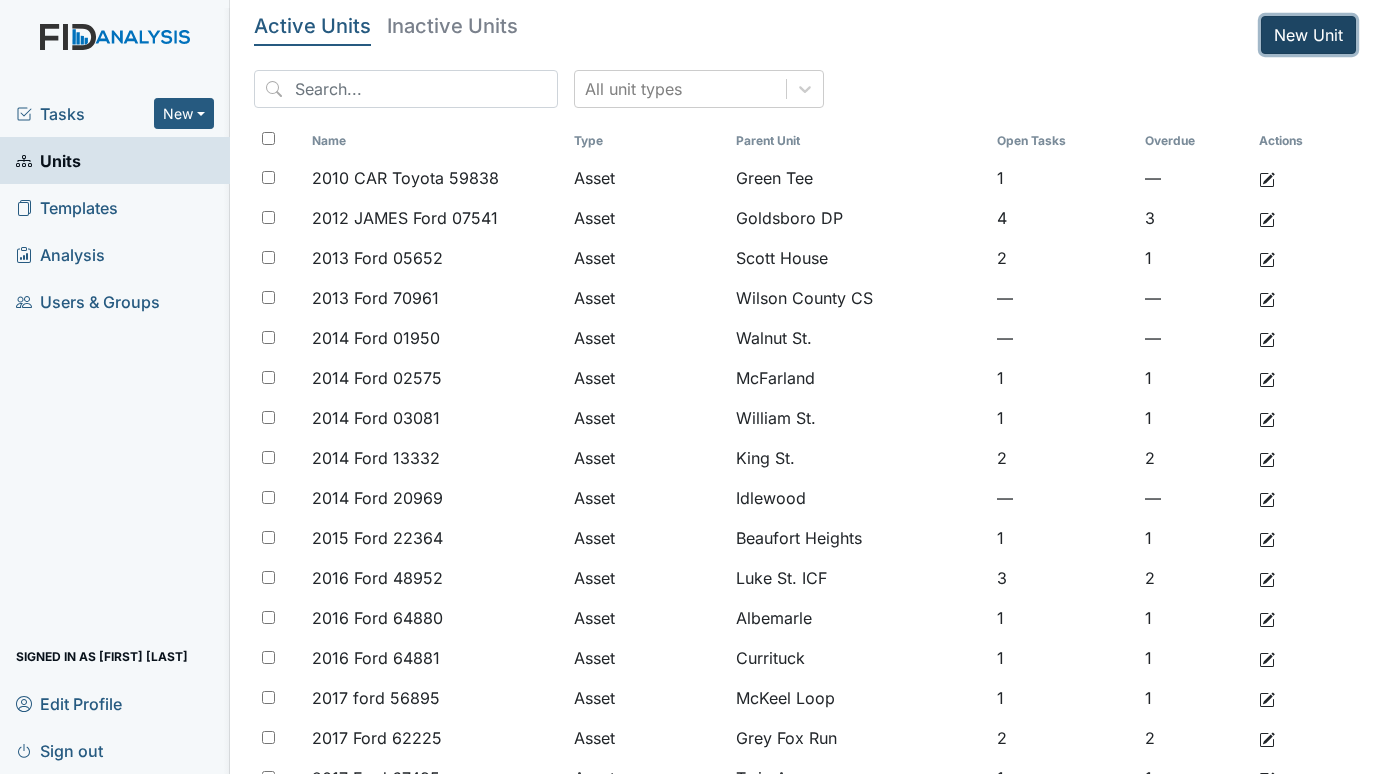 click on "New Unit" at bounding box center (1308, 35) 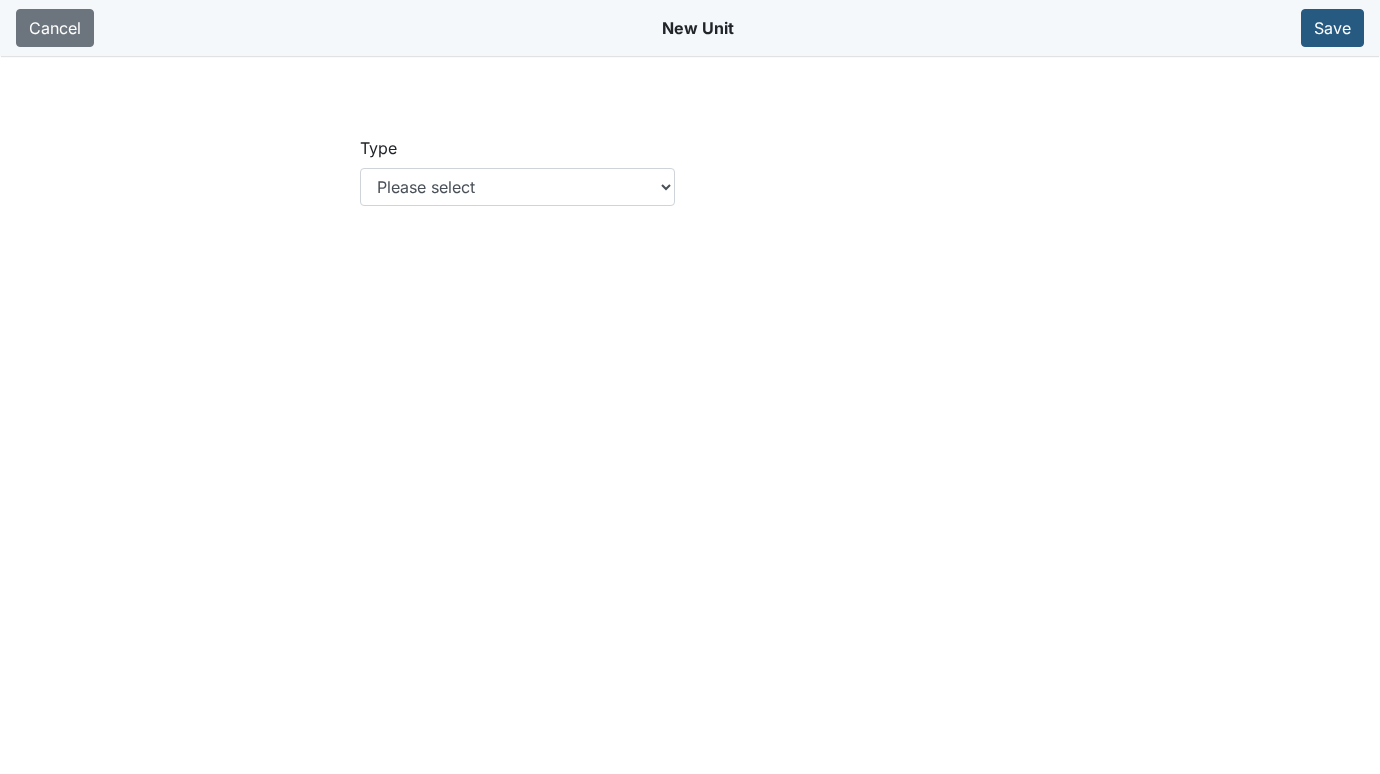 scroll, scrollTop: 0, scrollLeft: 0, axis: both 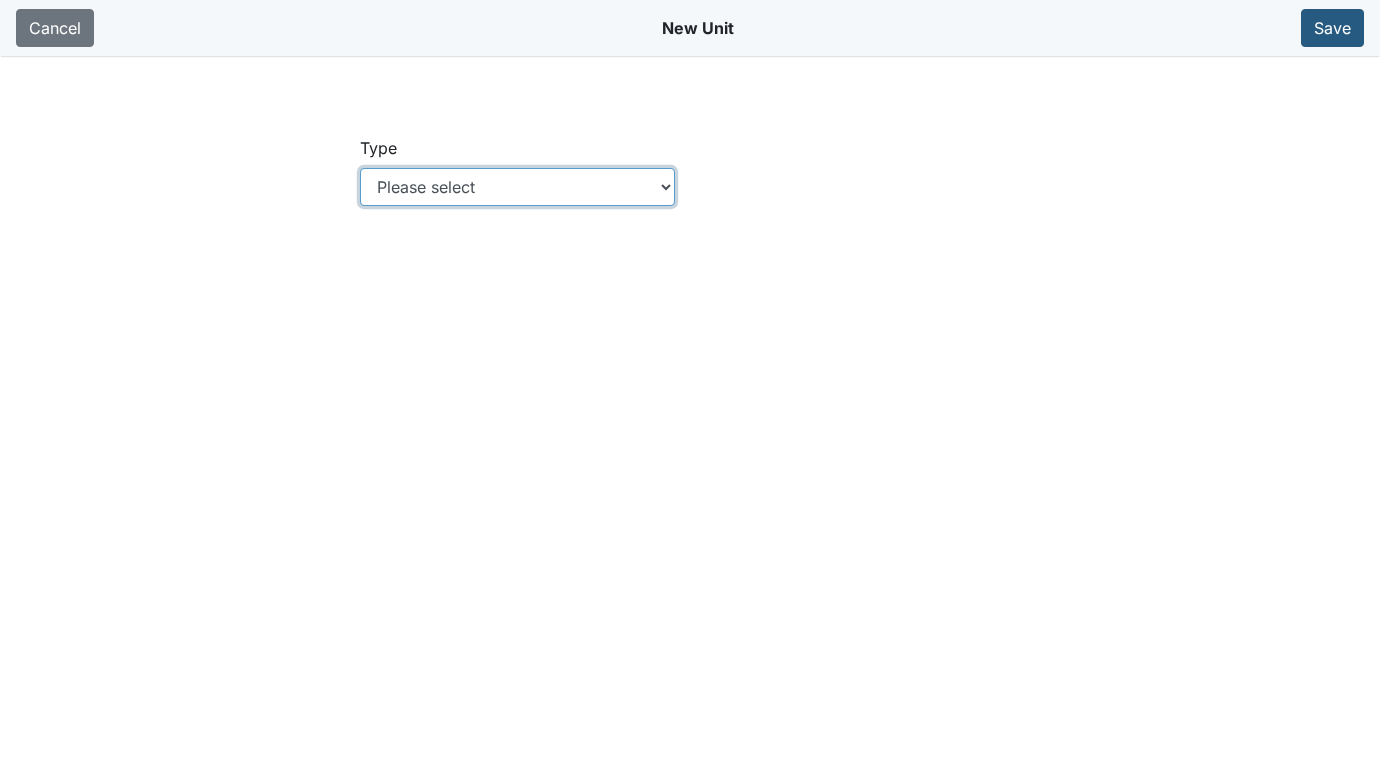 click on "Please select
Location
Location: Employee
Location: Consumer
Location: Asset
Location: Other" at bounding box center (517, 187) 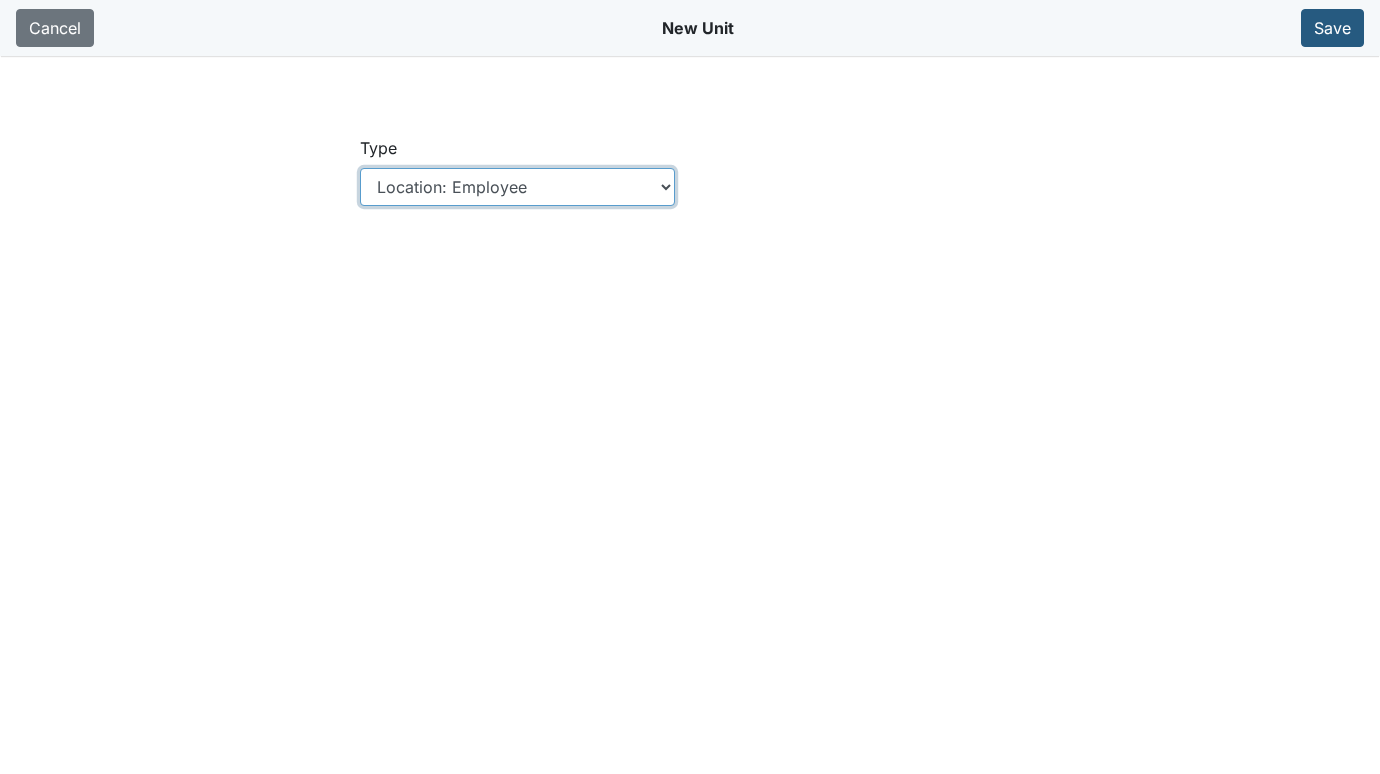 click on "Please select
Location
Location: Employee
Location: Consumer
Location: Asset
Location: Other" at bounding box center (517, 187) 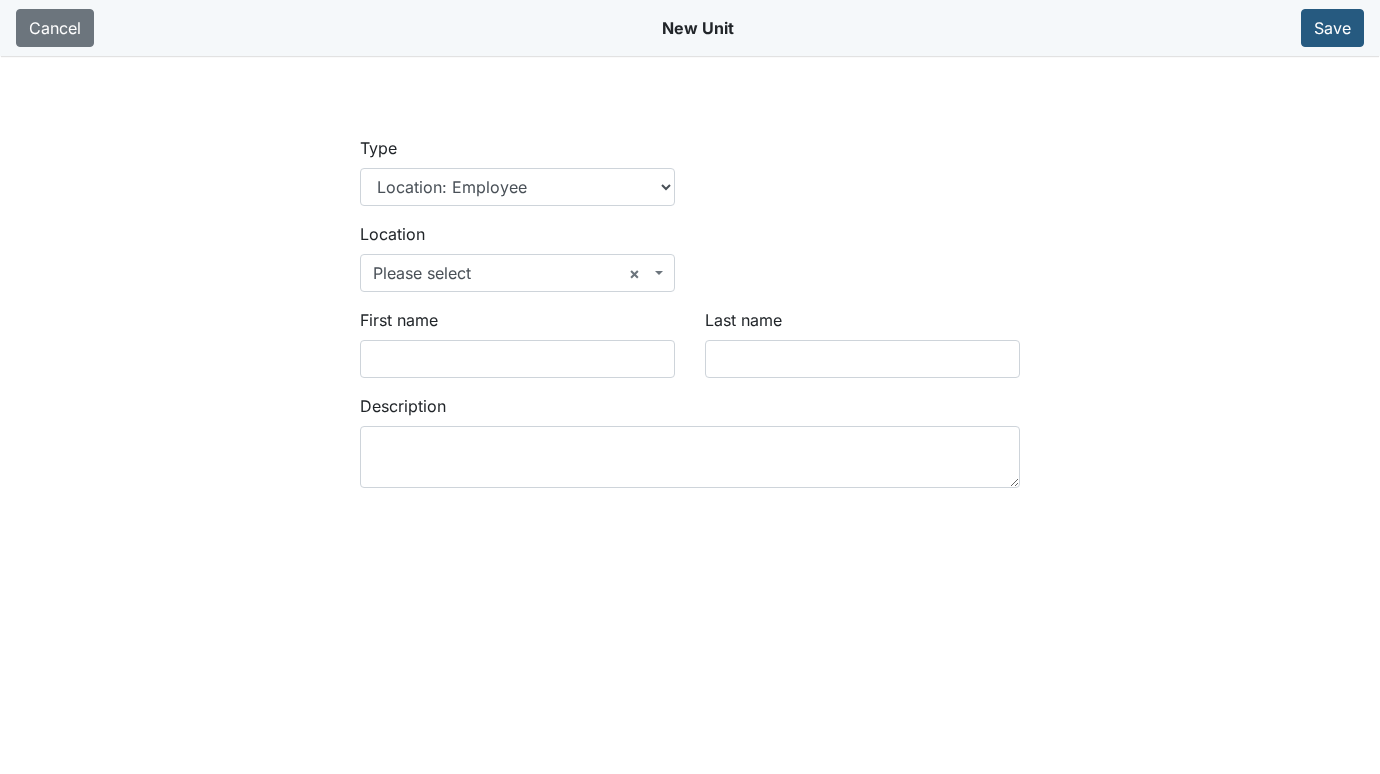 scroll, scrollTop: 0, scrollLeft: 0, axis: both 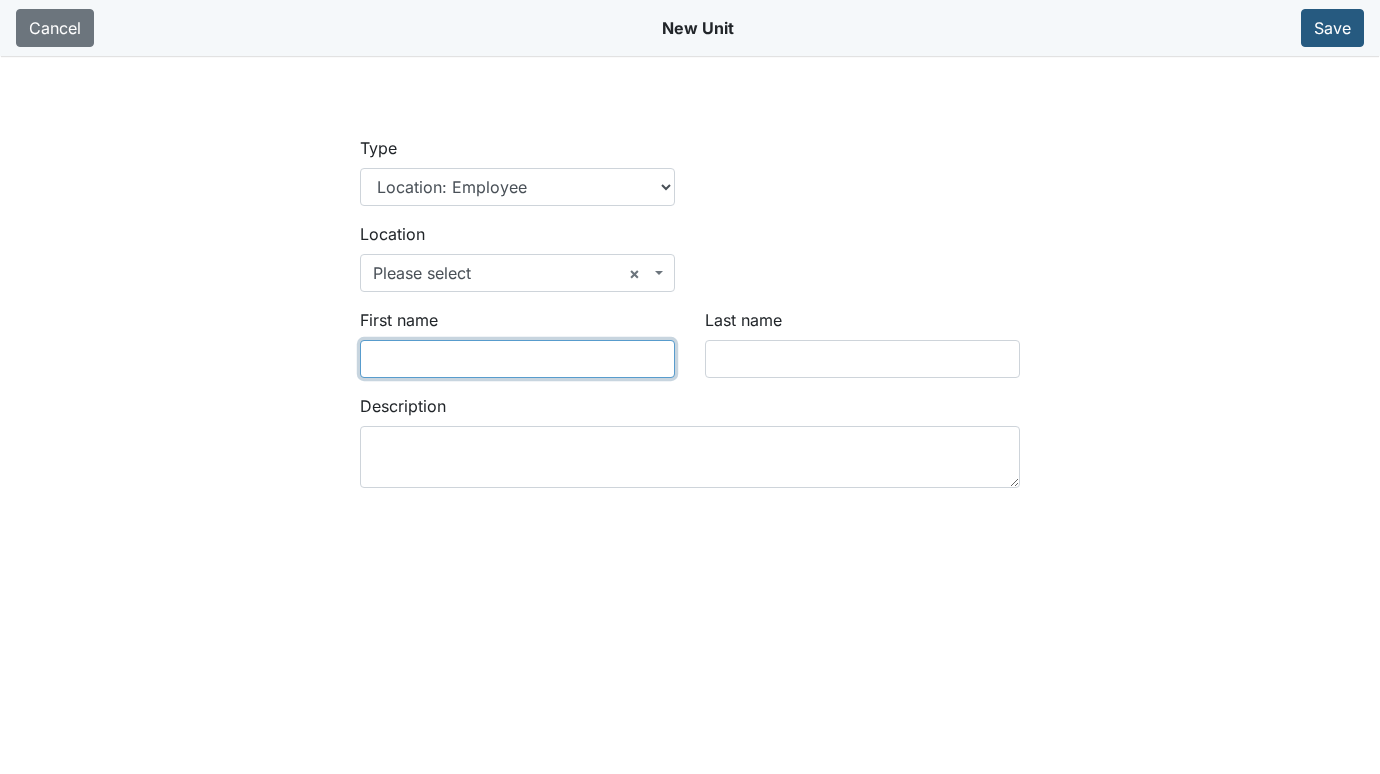 click on "First name" at bounding box center (517, 359) 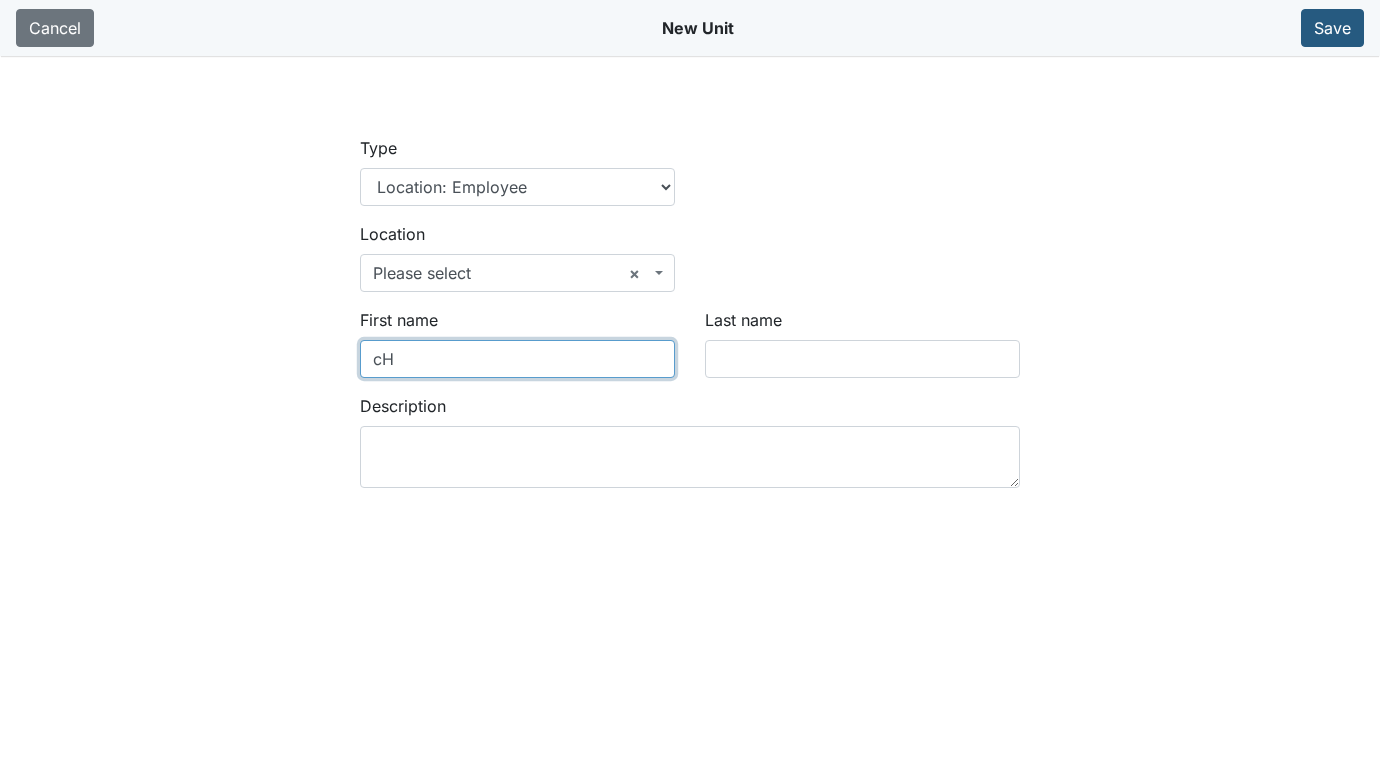 type on "c" 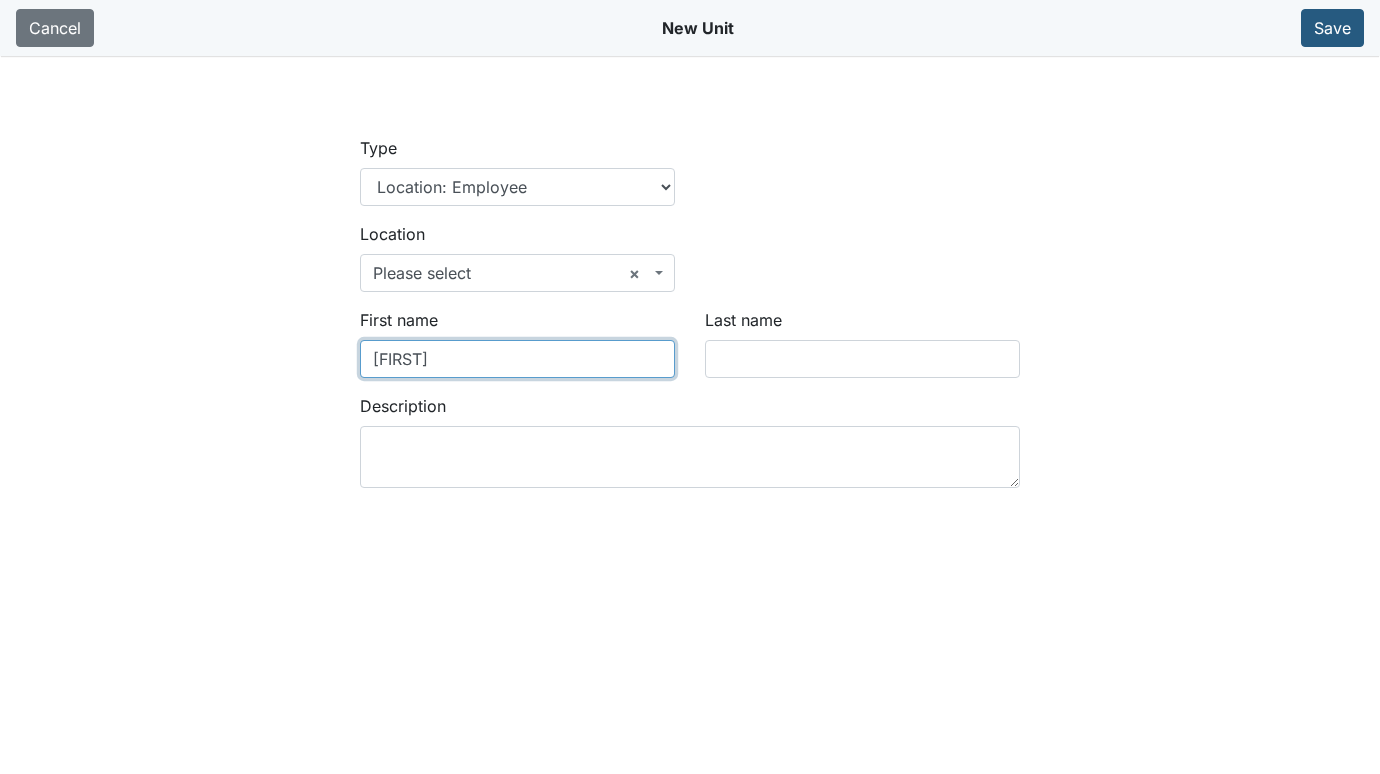 type on "[FIRST]" 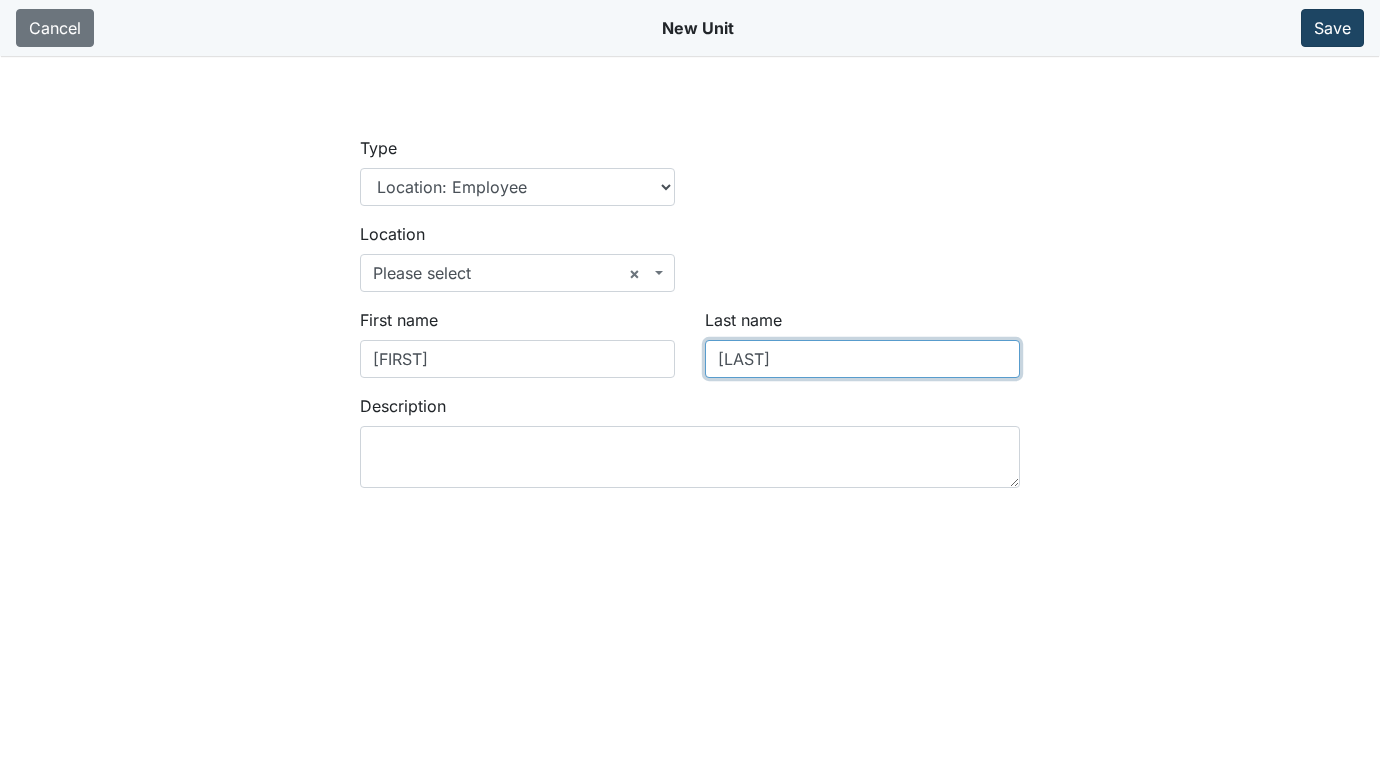 type on "[LAST]" 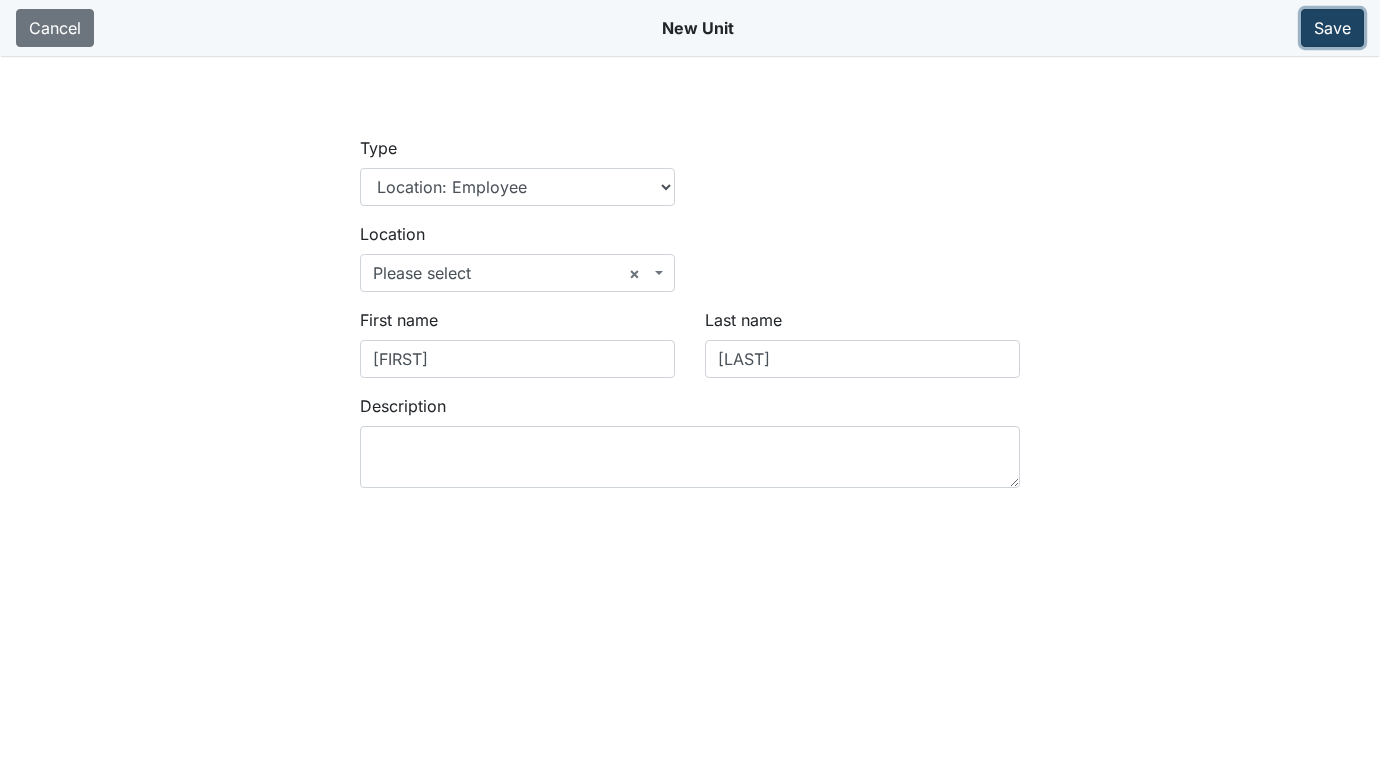 click on "Save" at bounding box center [1332, 28] 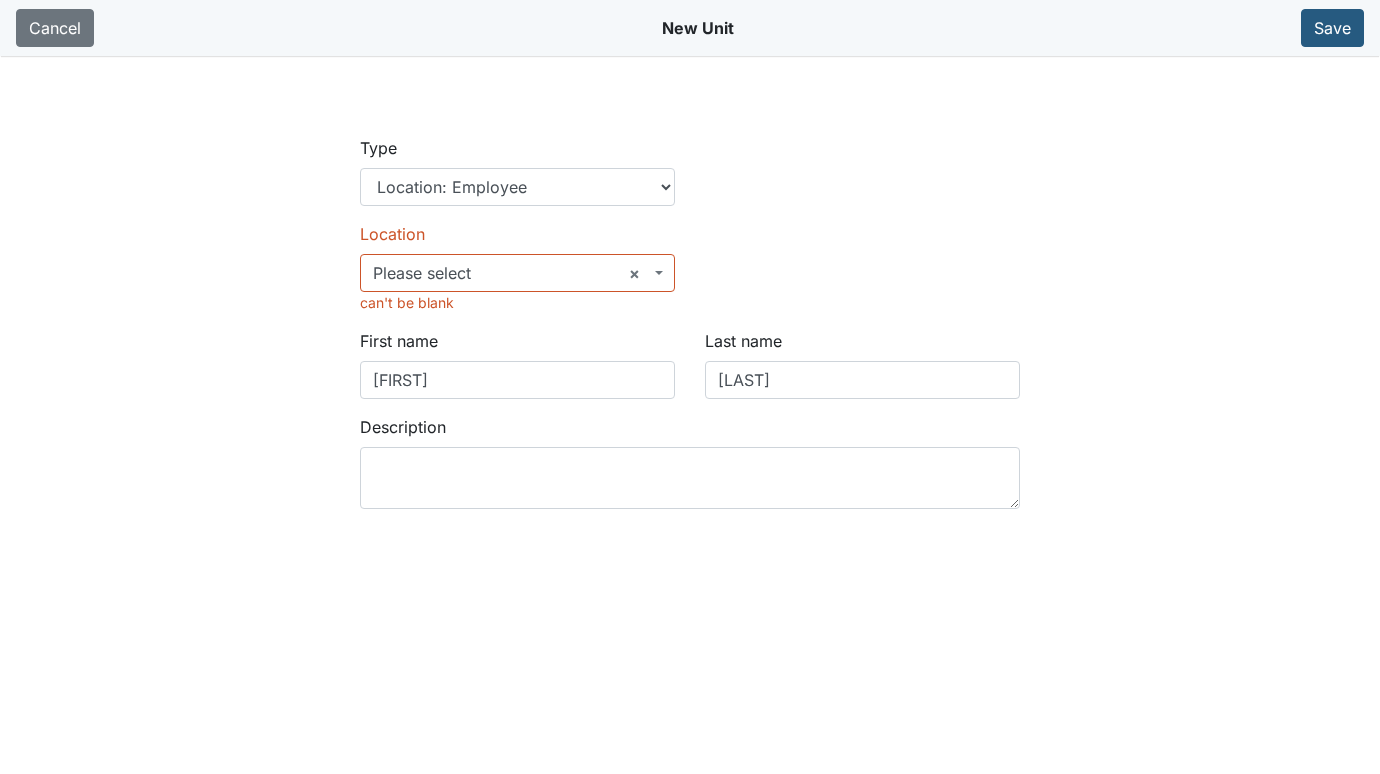 scroll, scrollTop: 0, scrollLeft: 0, axis: both 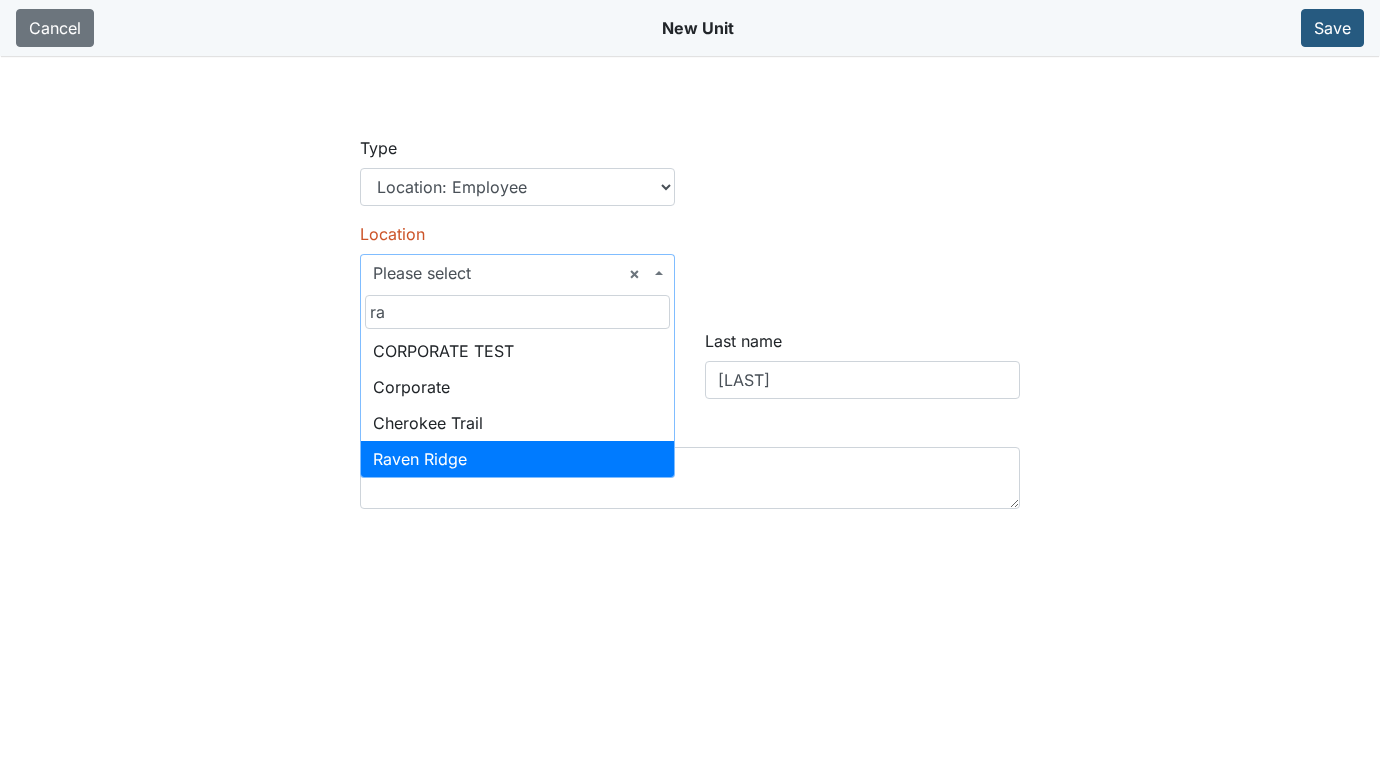 type on "ra" 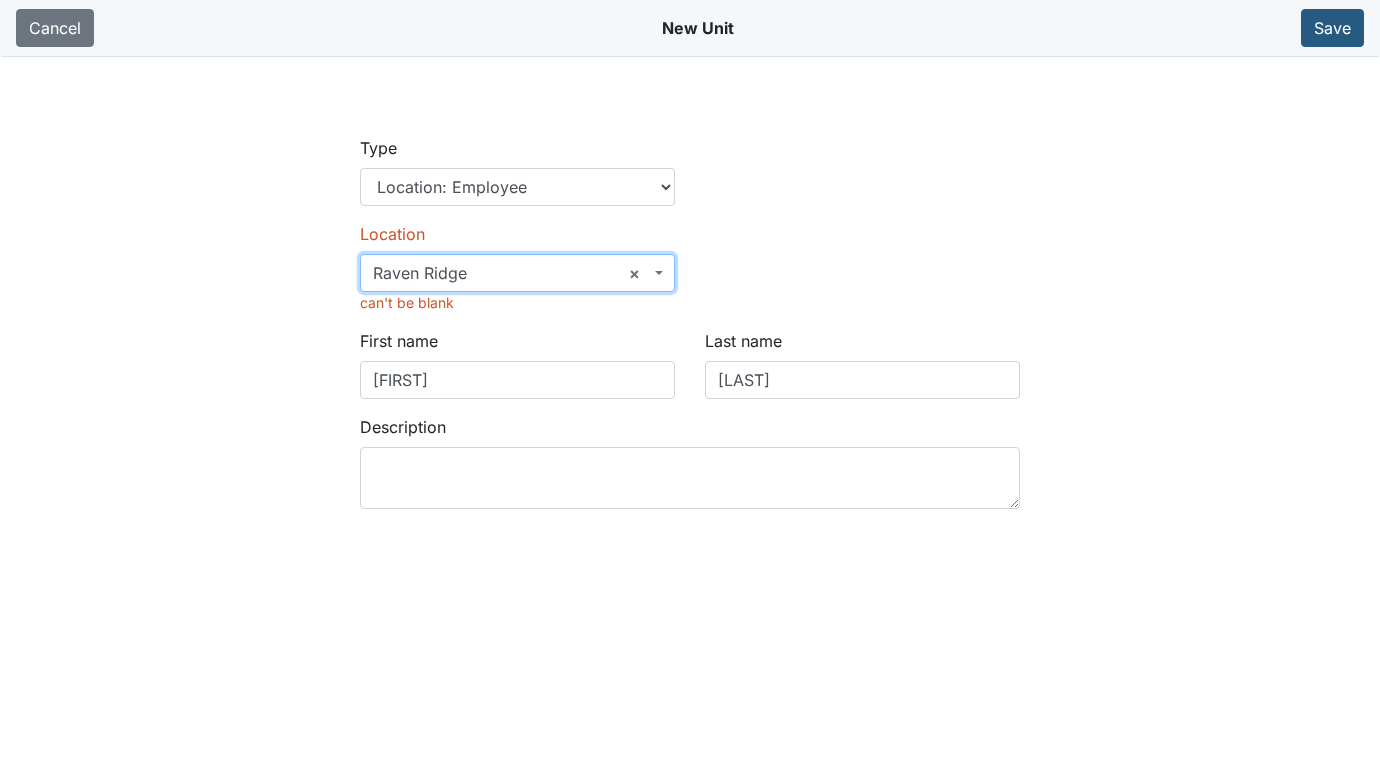 click on "Type
Location
Location: Employee
Location: Consumer
Location: Asset
Location: Other" at bounding box center [690, 179] 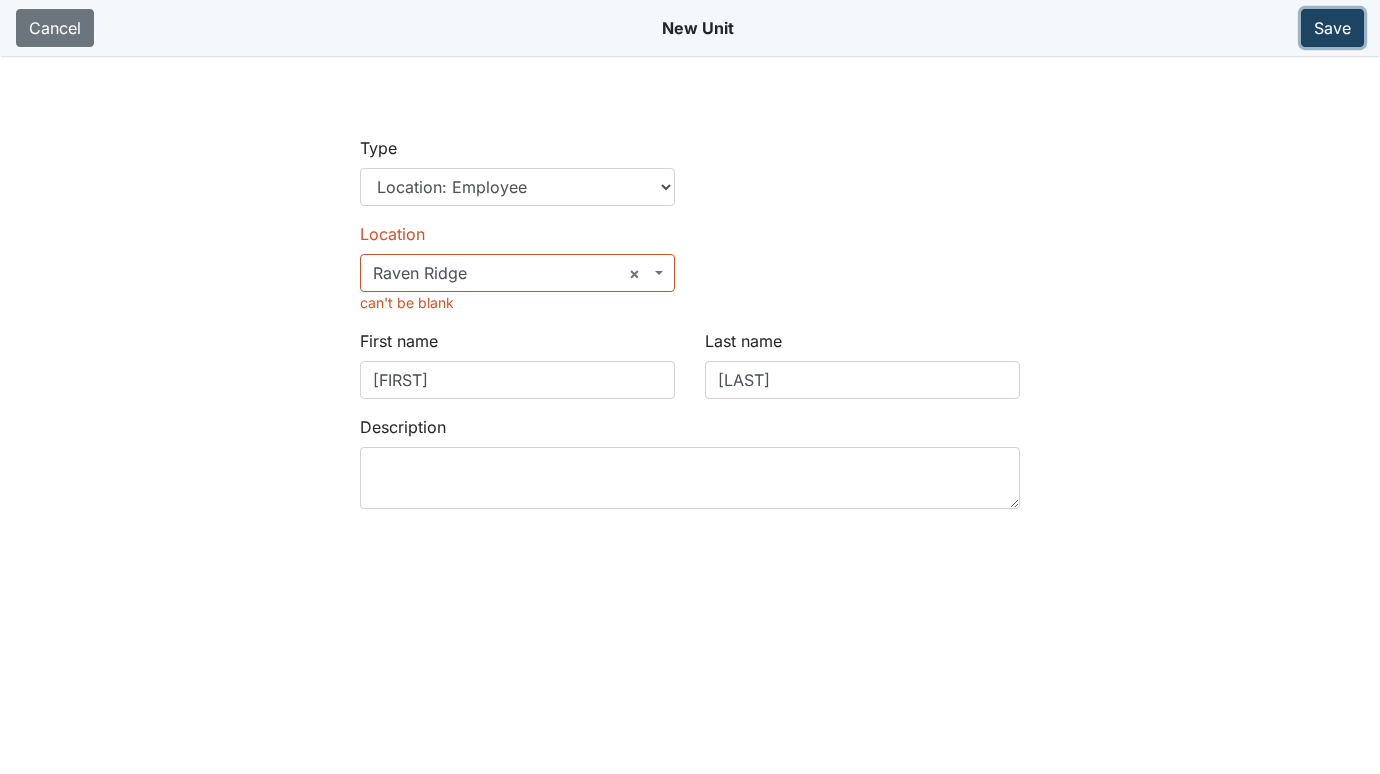 click on "Save" at bounding box center [1332, 28] 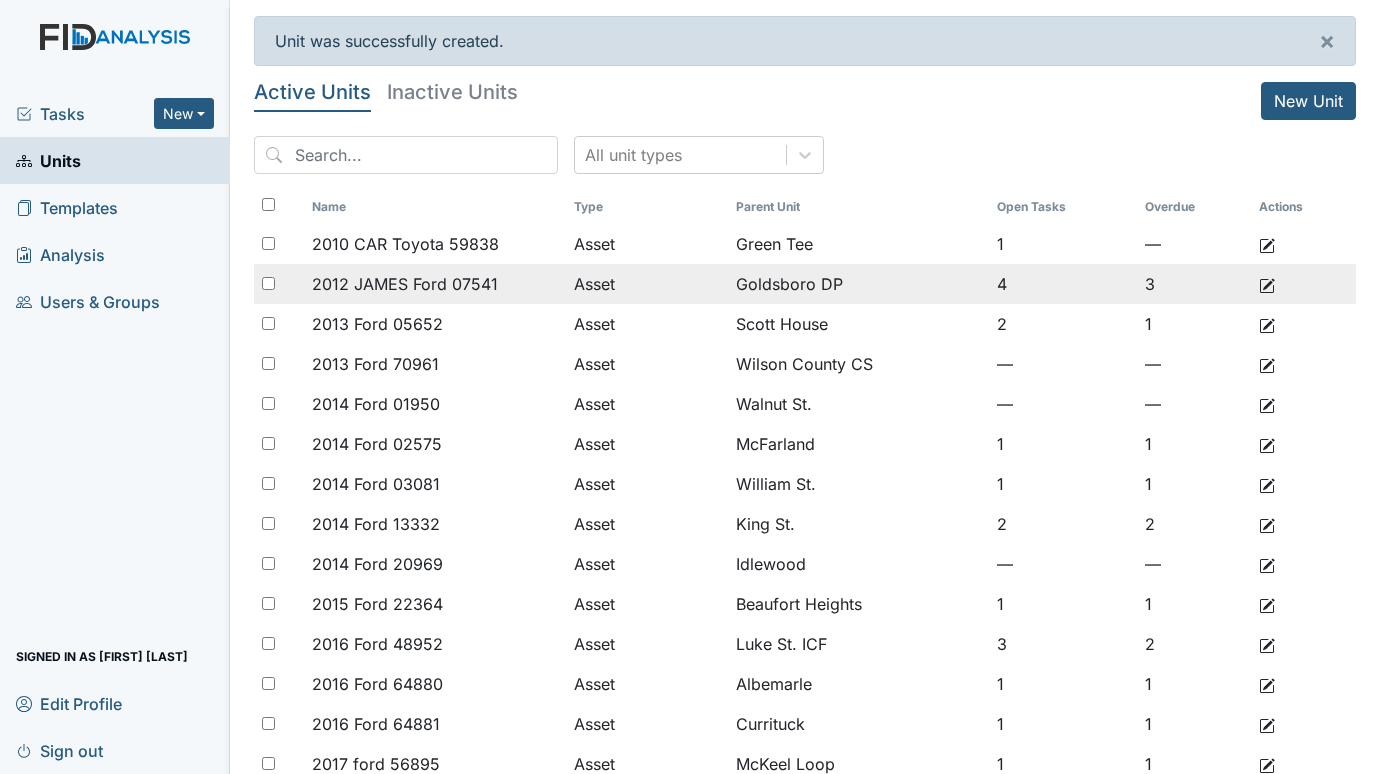 scroll, scrollTop: 0, scrollLeft: 0, axis: both 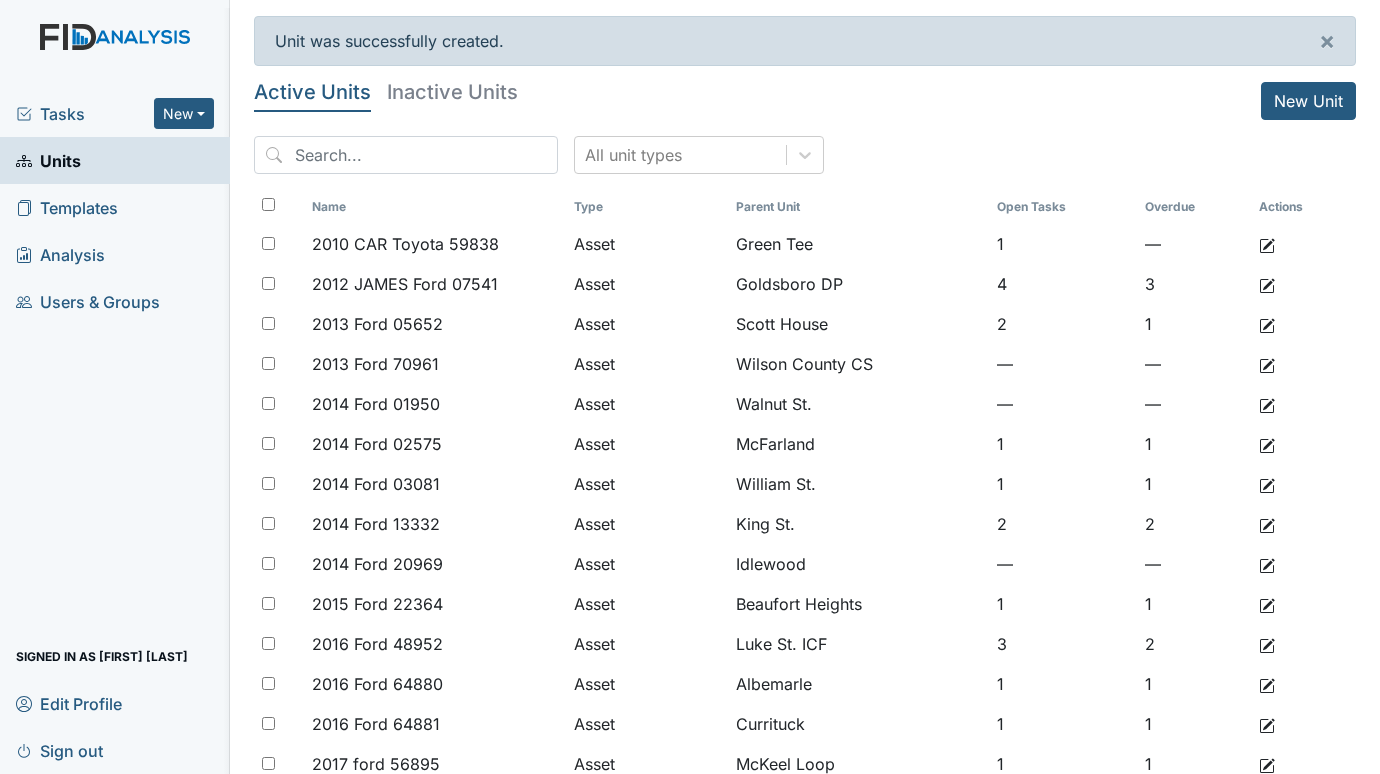 click on "Tasks" at bounding box center (85, 114) 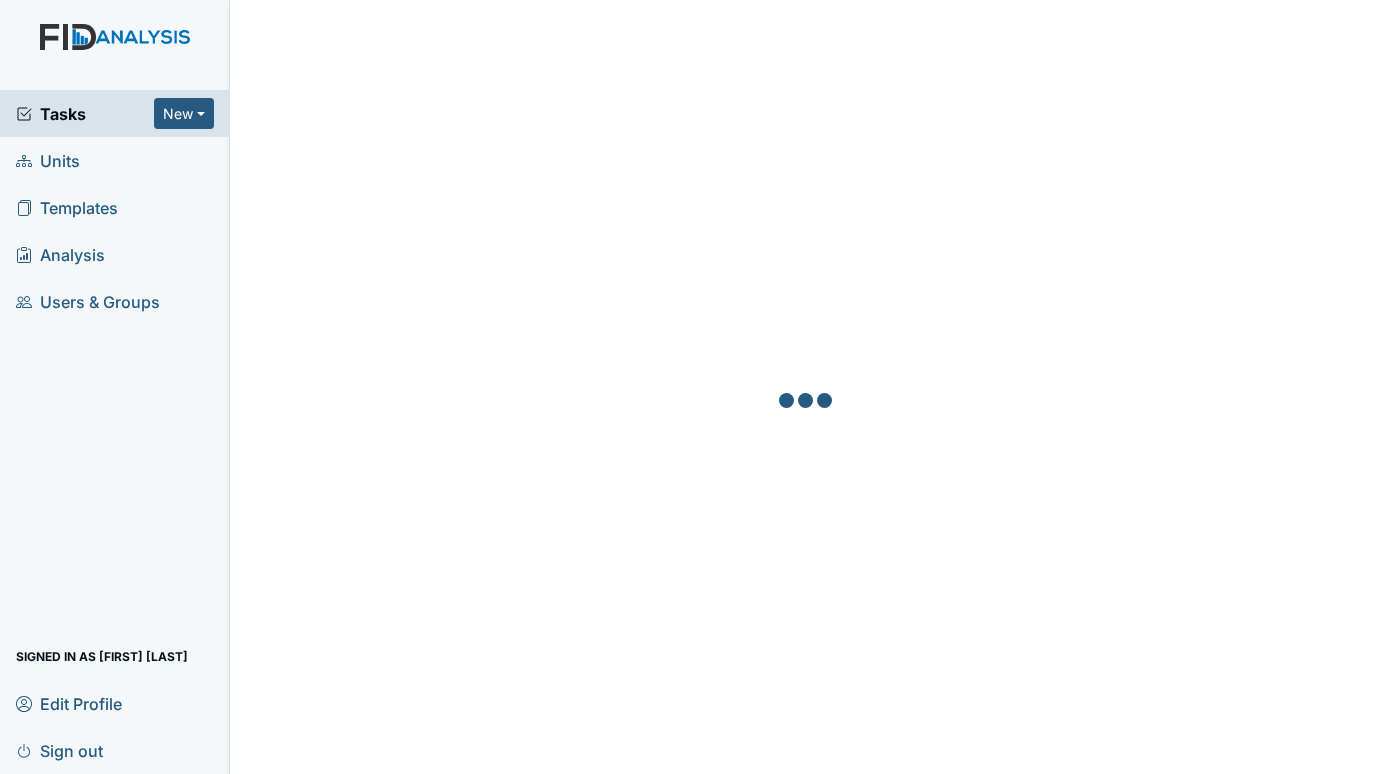 scroll, scrollTop: 0, scrollLeft: 0, axis: both 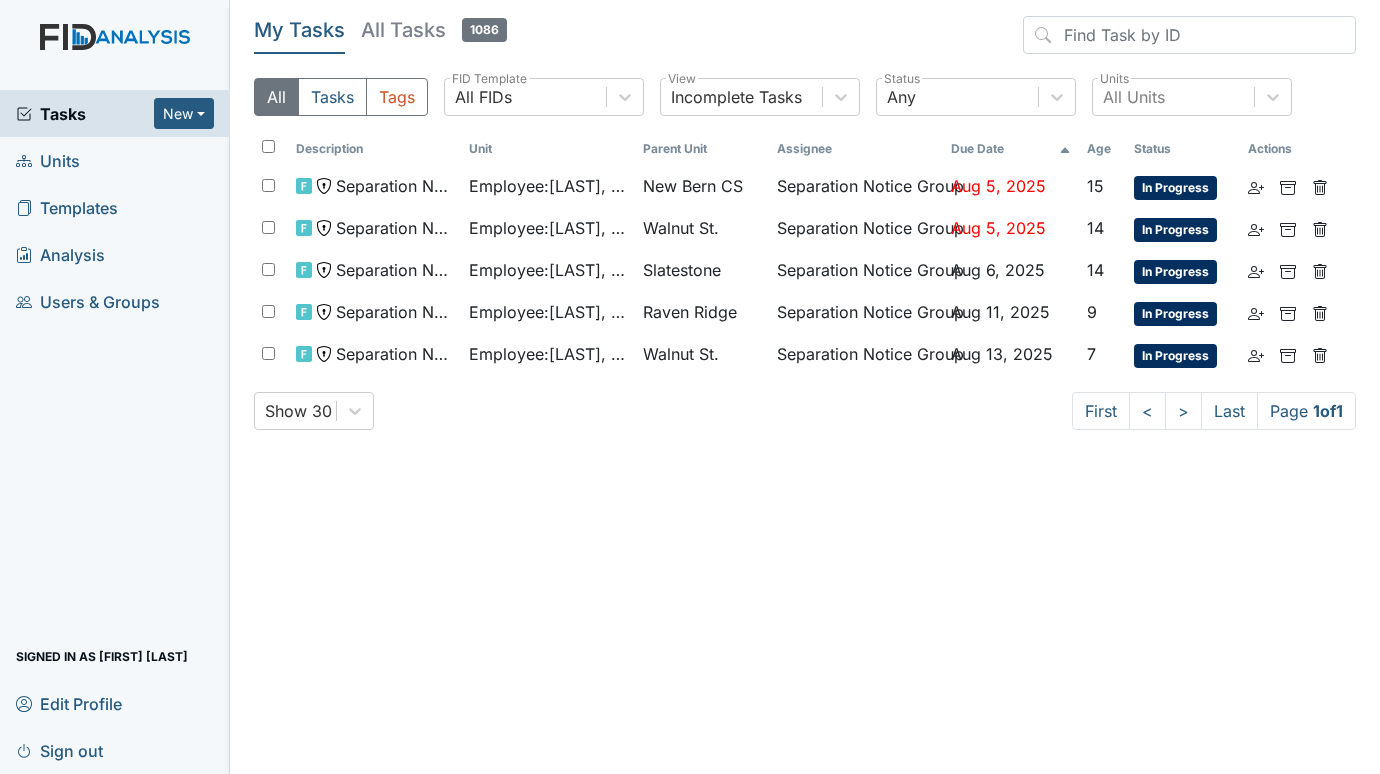 click on "Units" at bounding box center (48, 160) 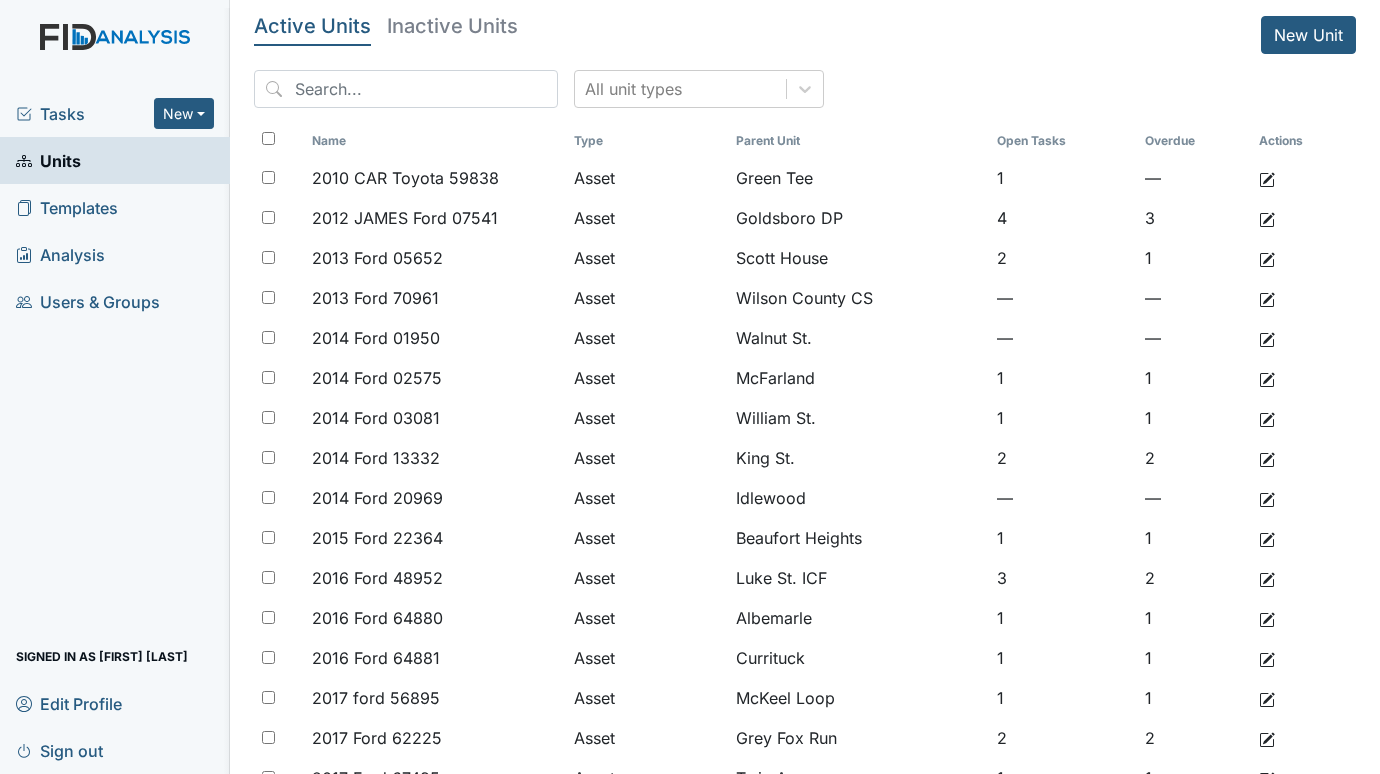 scroll, scrollTop: 0, scrollLeft: 0, axis: both 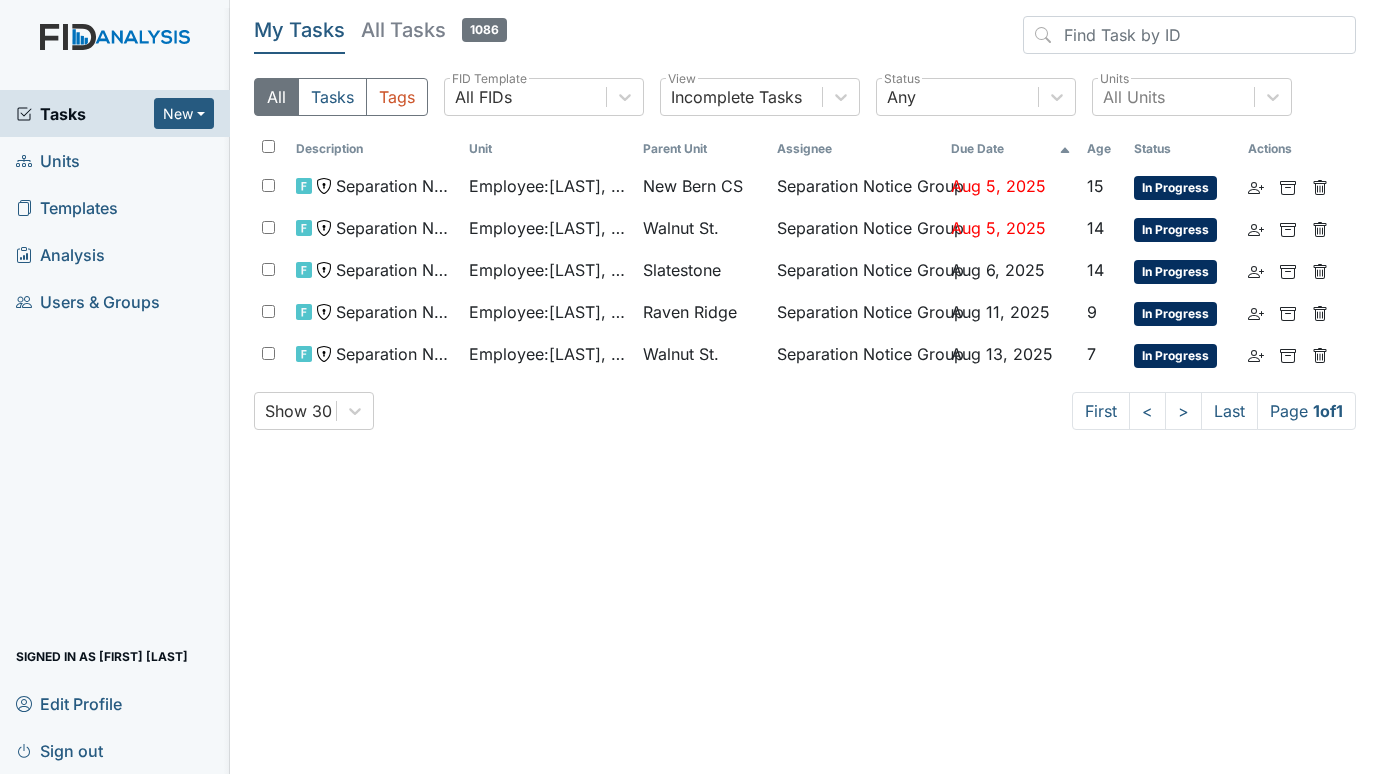 click on "Sign out" at bounding box center (59, 750) 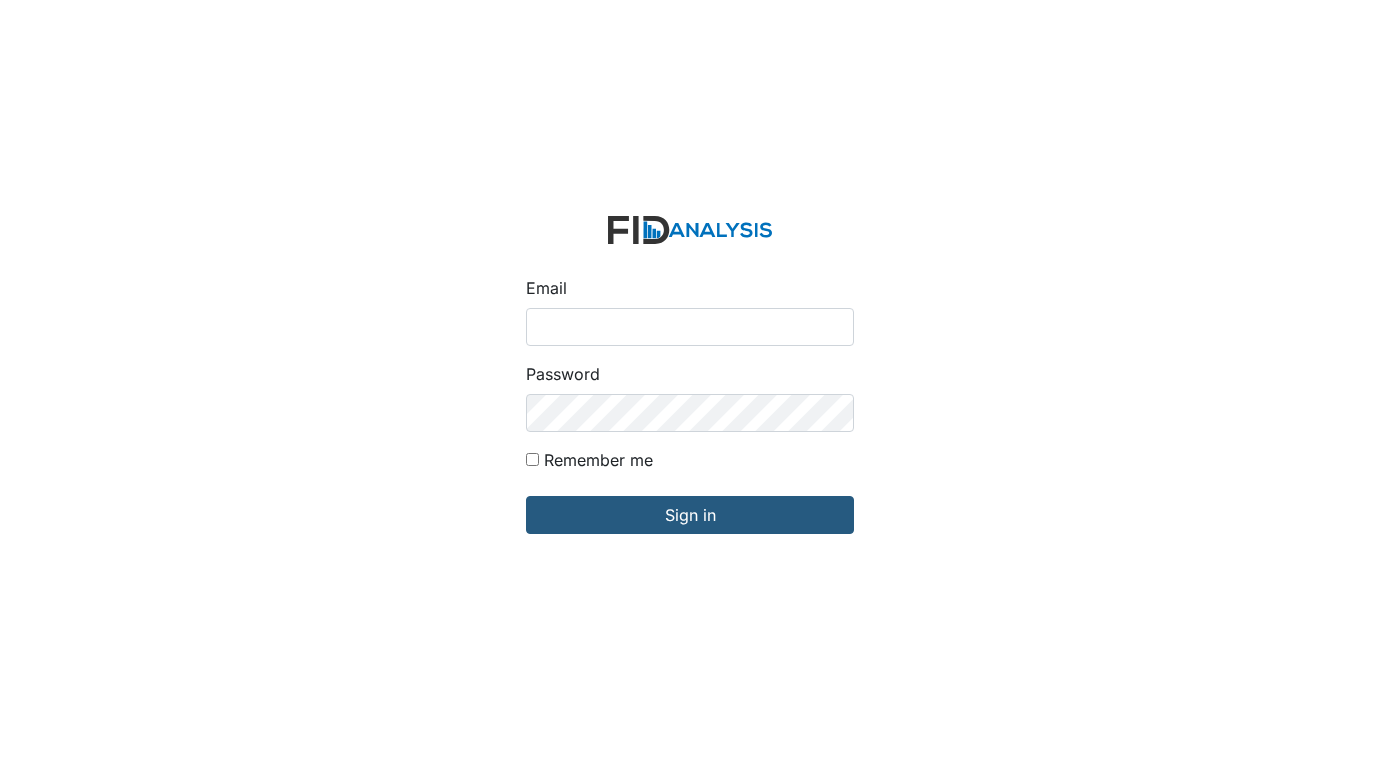 scroll, scrollTop: 0, scrollLeft: 0, axis: both 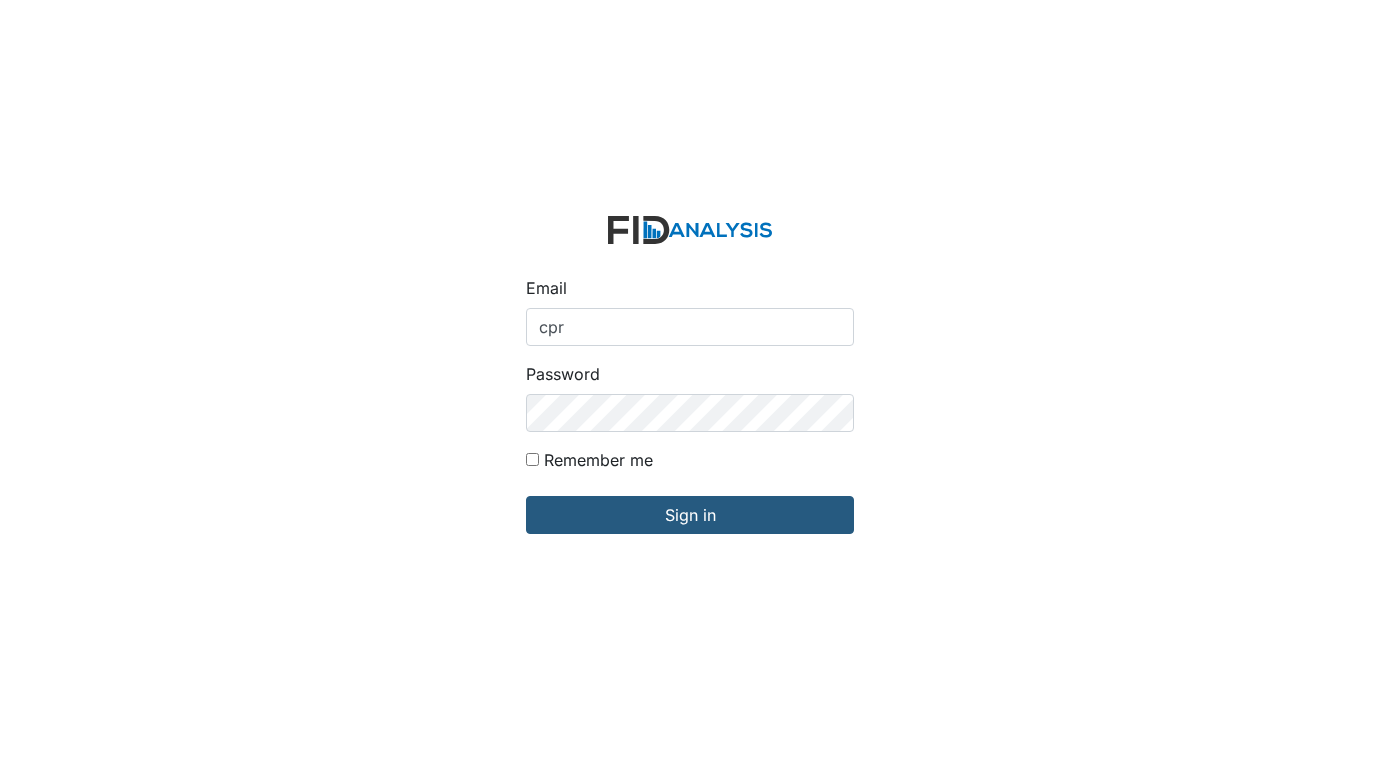 type on "[EMAIL]" 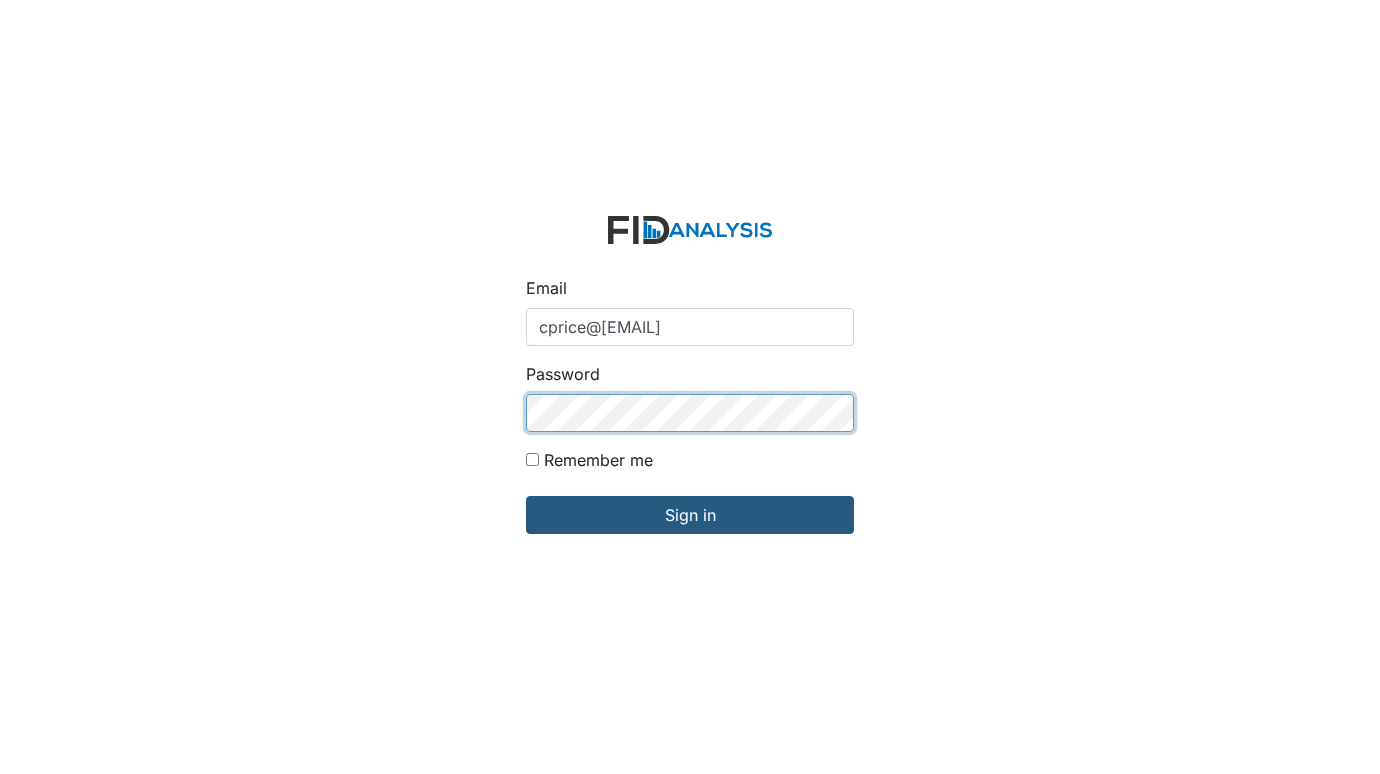 click on "Sign in" at bounding box center [690, 515] 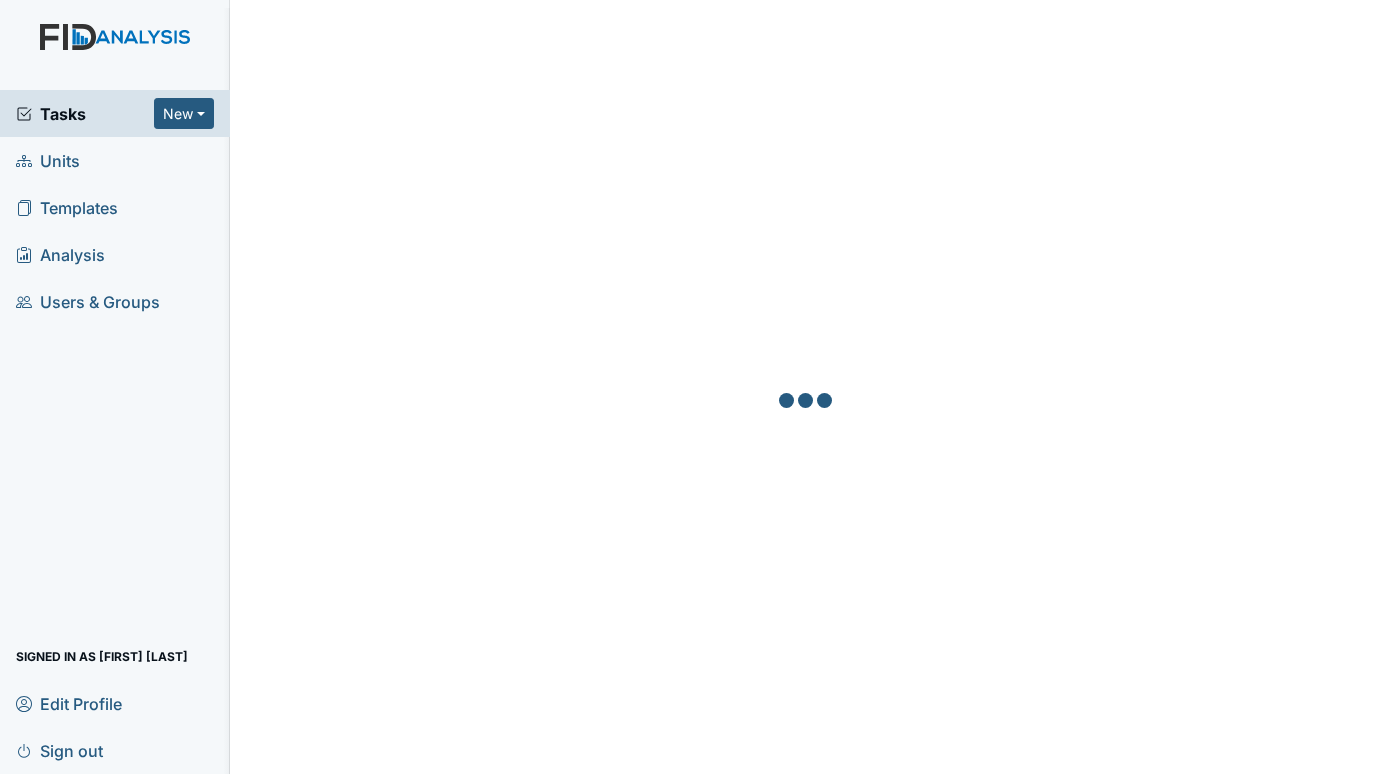 scroll, scrollTop: 0, scrollLeft: 0, axis: both 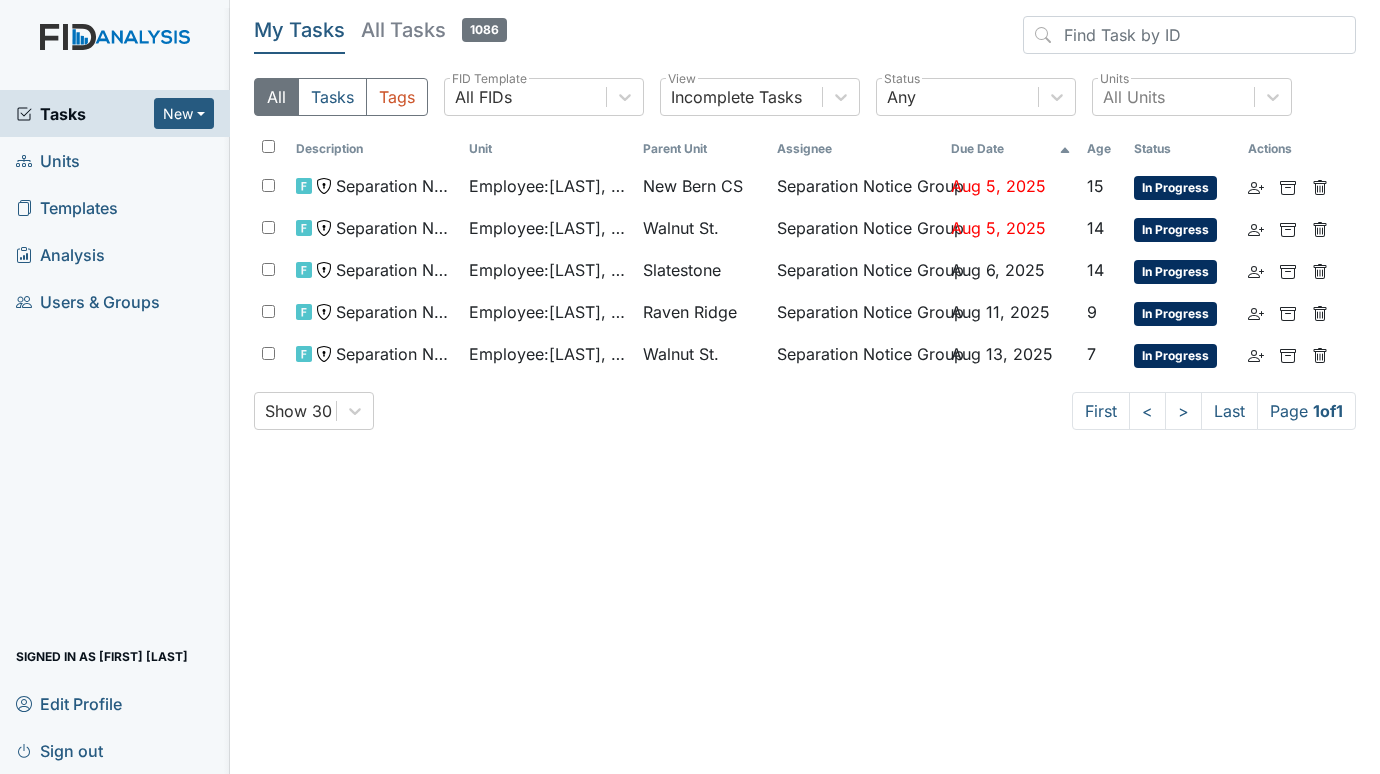 click on "Units" at bounding box center [48, 160] 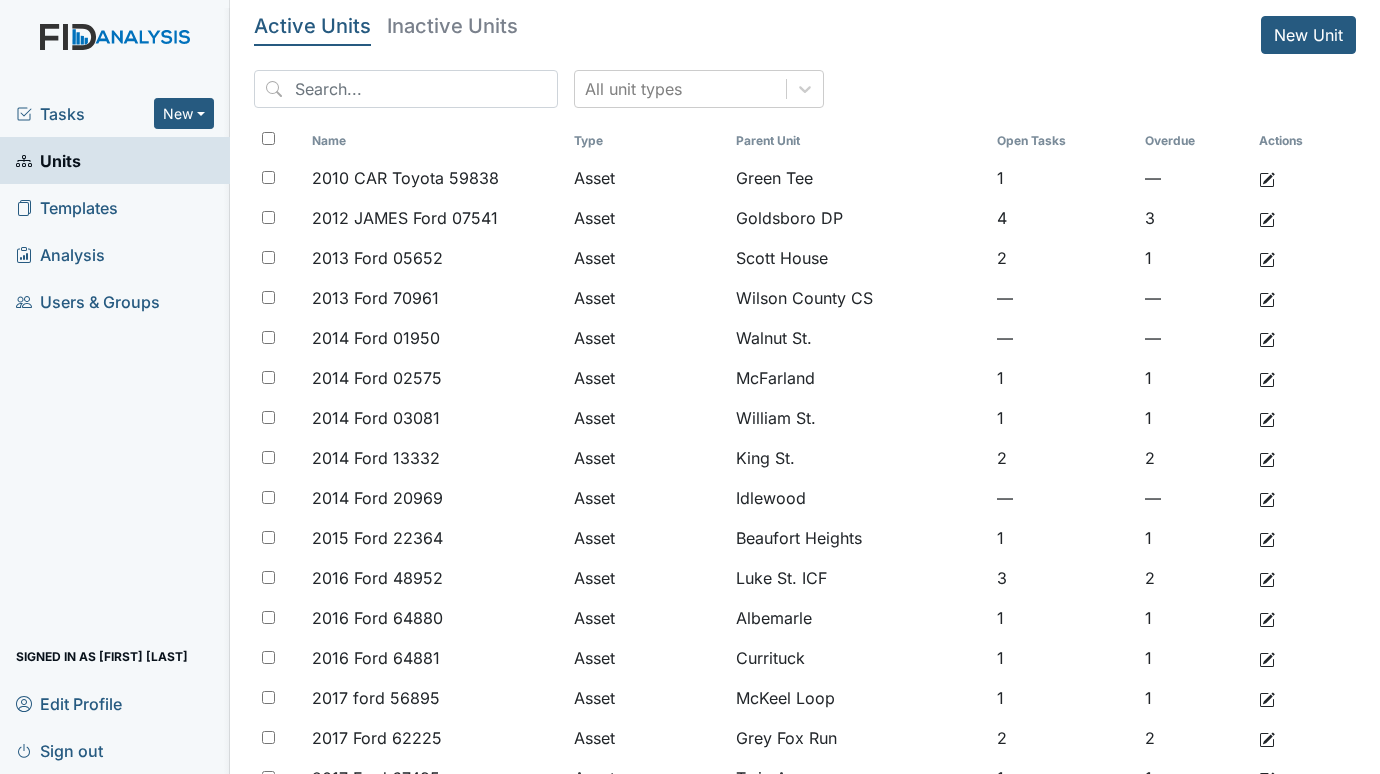 scroll, scrollTop: 0, scrollLeft: 0, axis: both 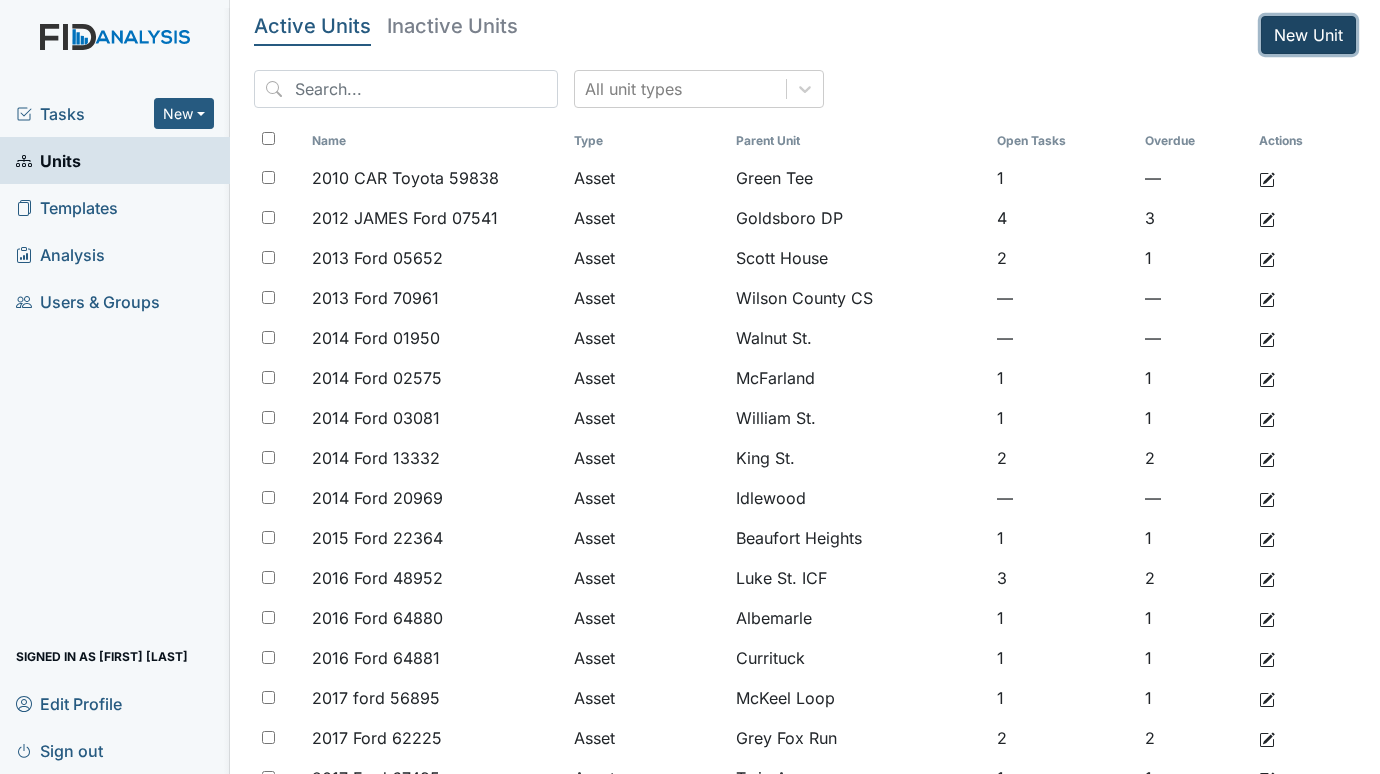 click on "New Unit" at bounding box center (1308, 35) 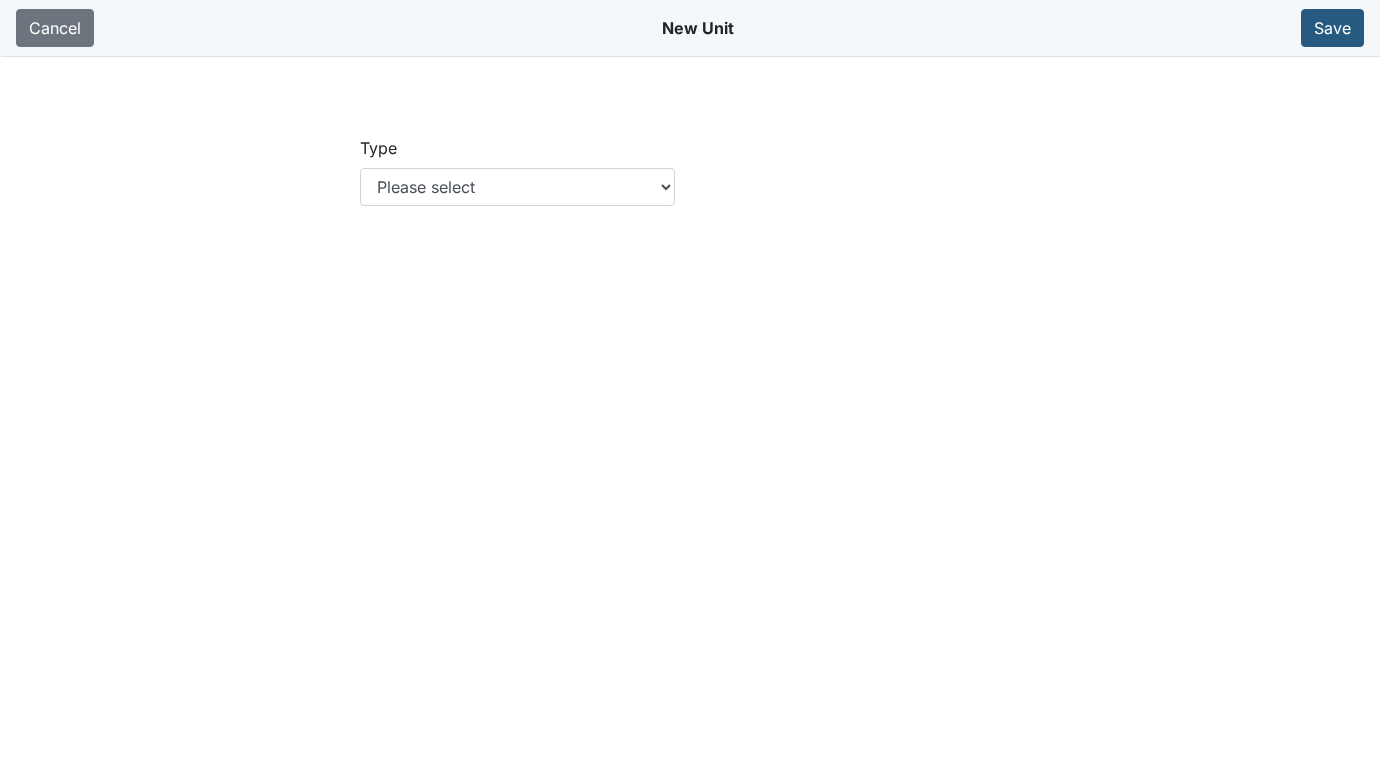scroll, scrollTop: 0, scrollLeft: 0, axis: both 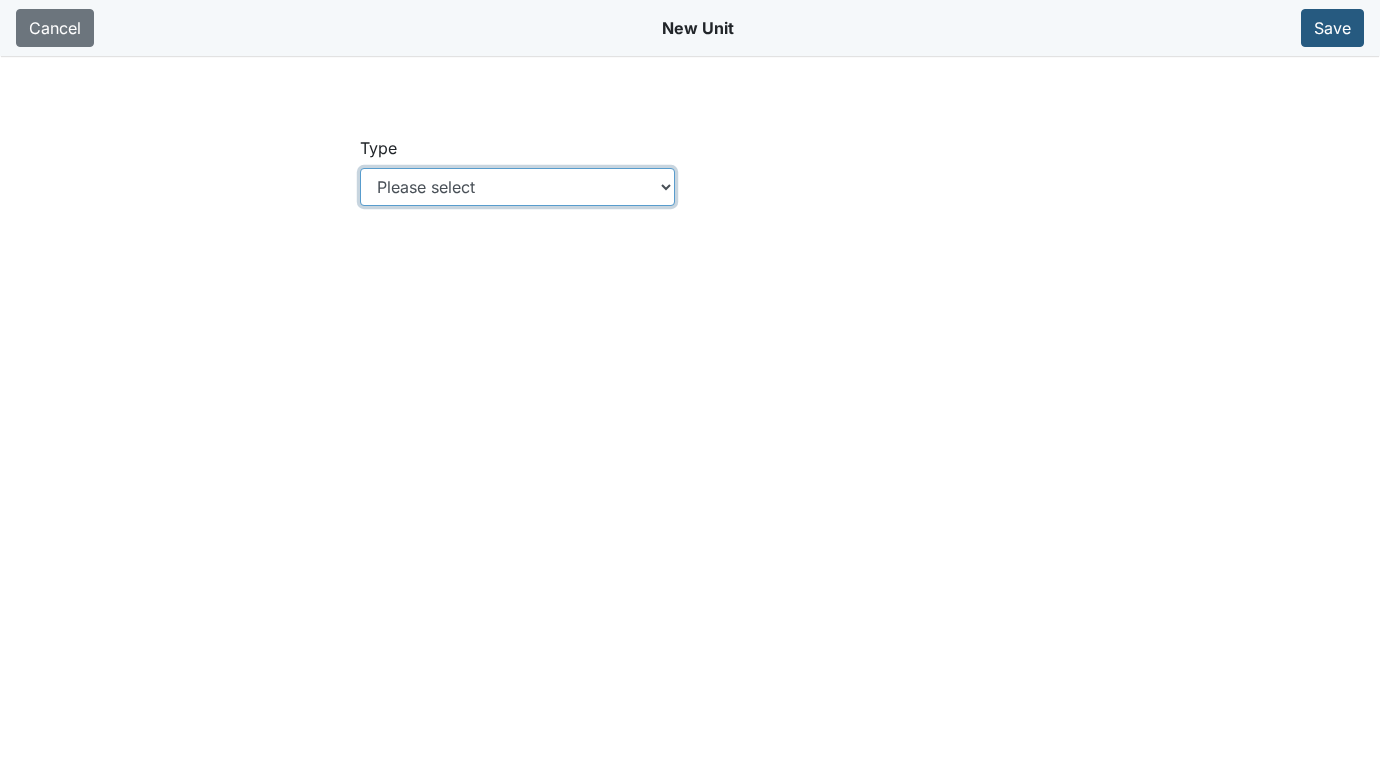 click on "Please select
Location
Location: Employee
Location: Consumer
Location: Asset
Location: Other" at bounding box center [517, 187] 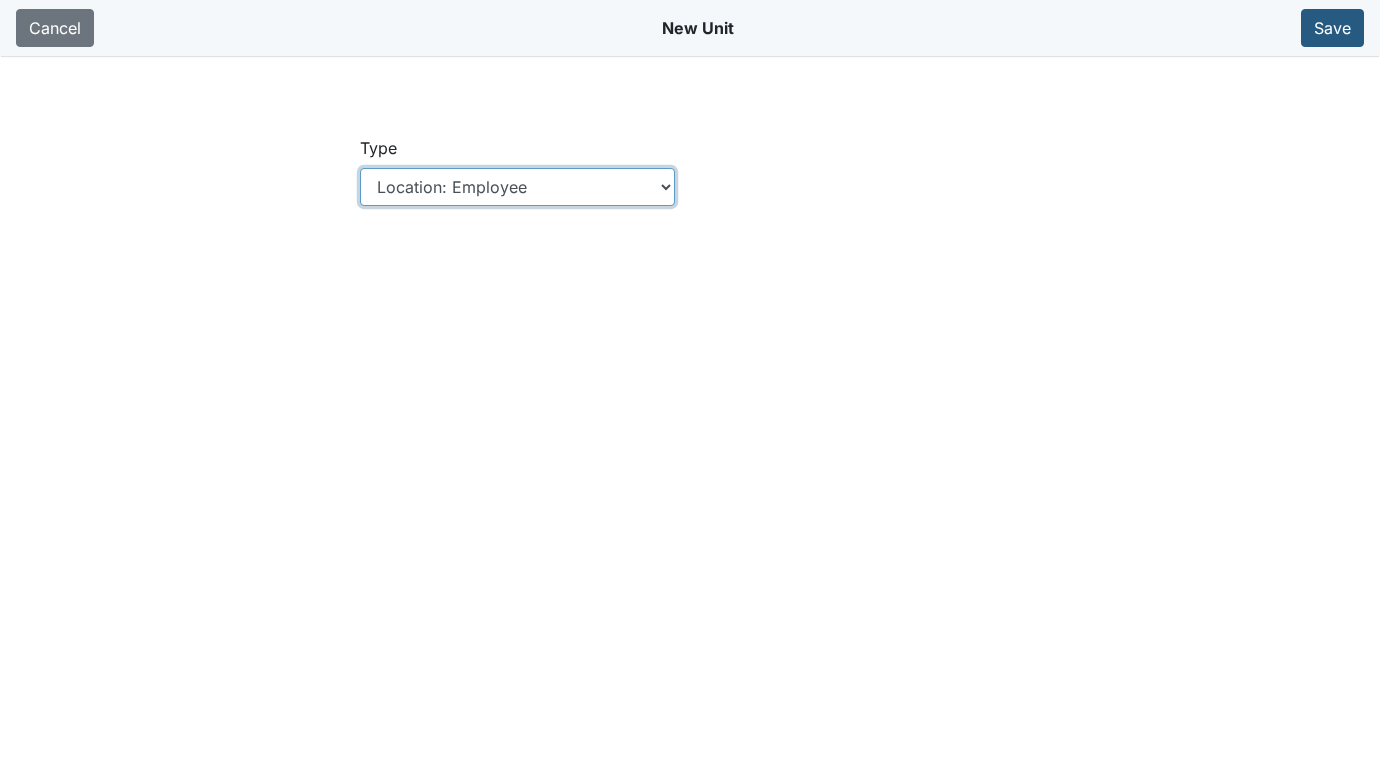 click on "Please select
Location
Location: Employee
Location: Consumer
Location: Asset
Location: Other" at bounding box center [517, 187] 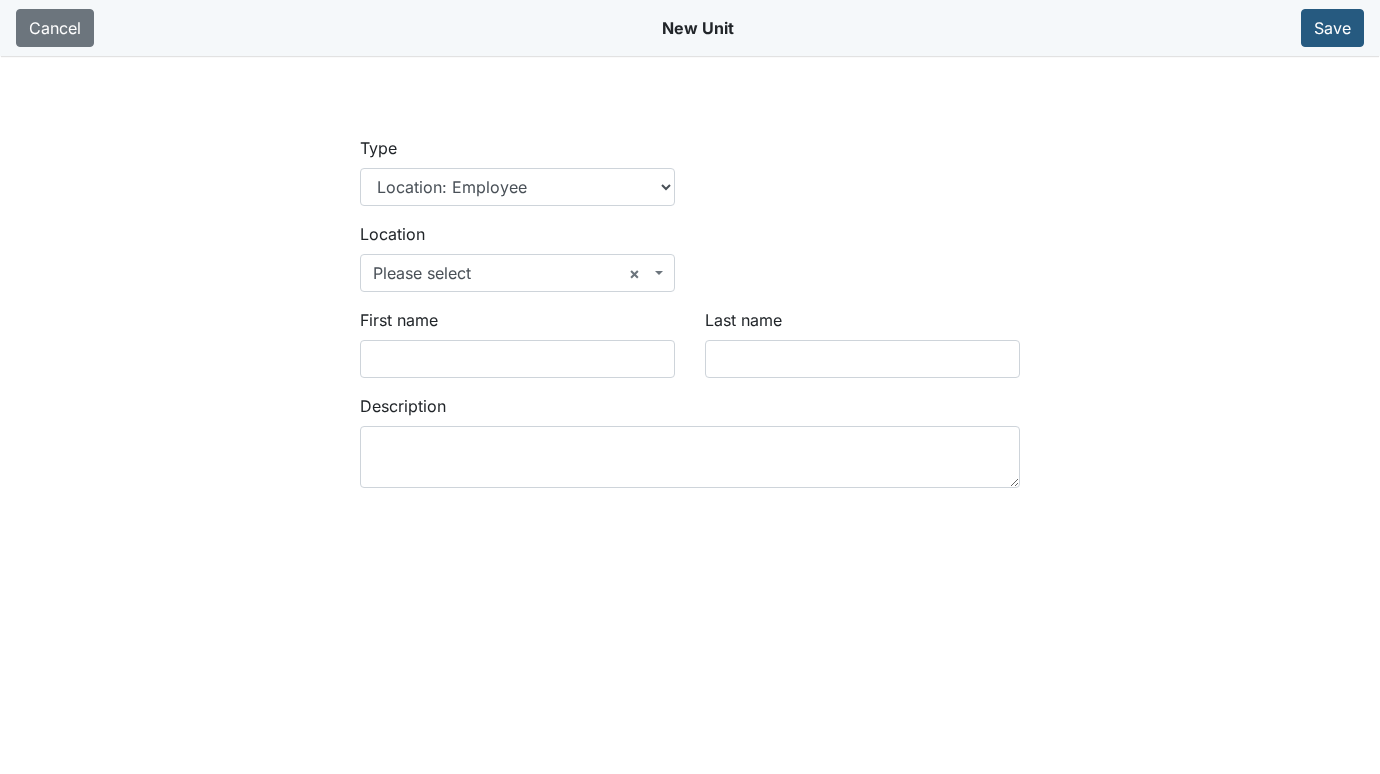scroll, scrollTop: 0, scrollLeft: 0, axis: both 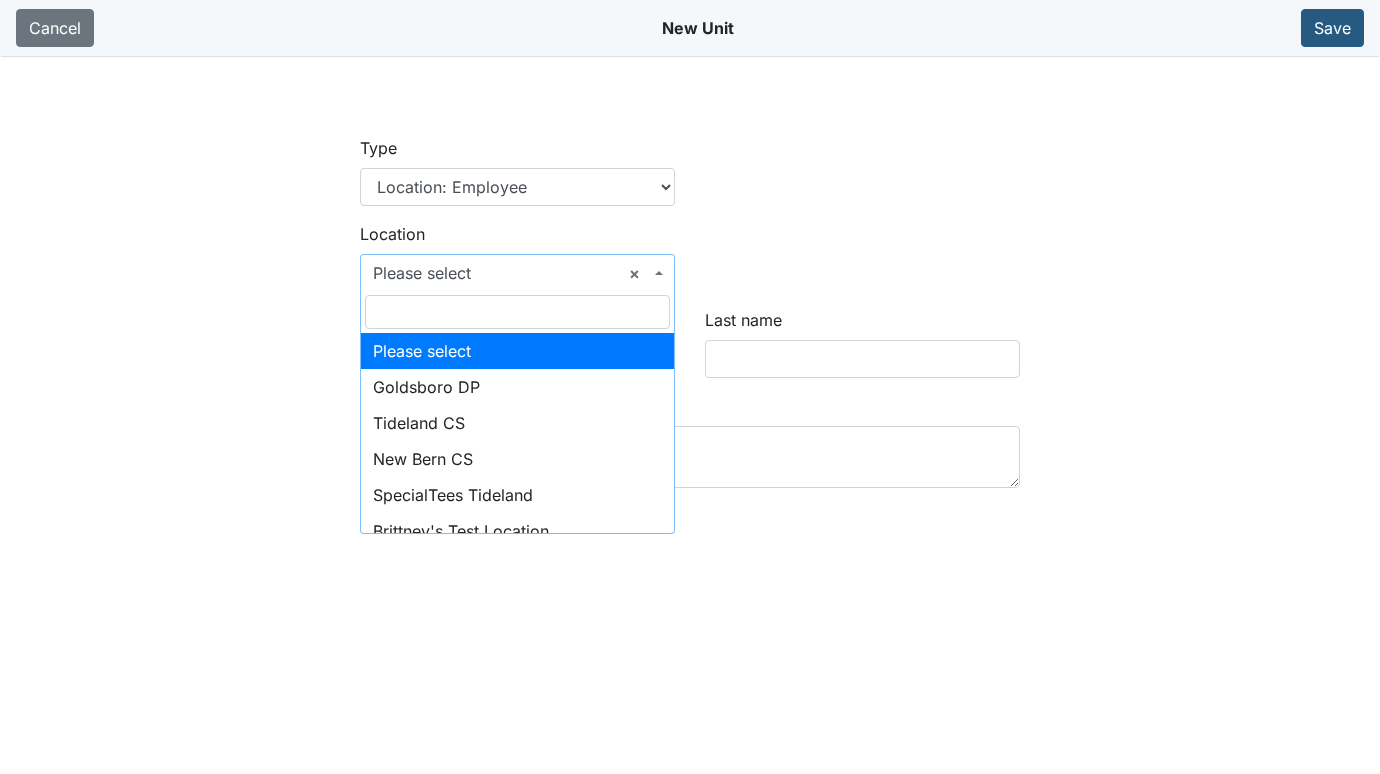 click on "× Please select" at bounding box center [511, 273] 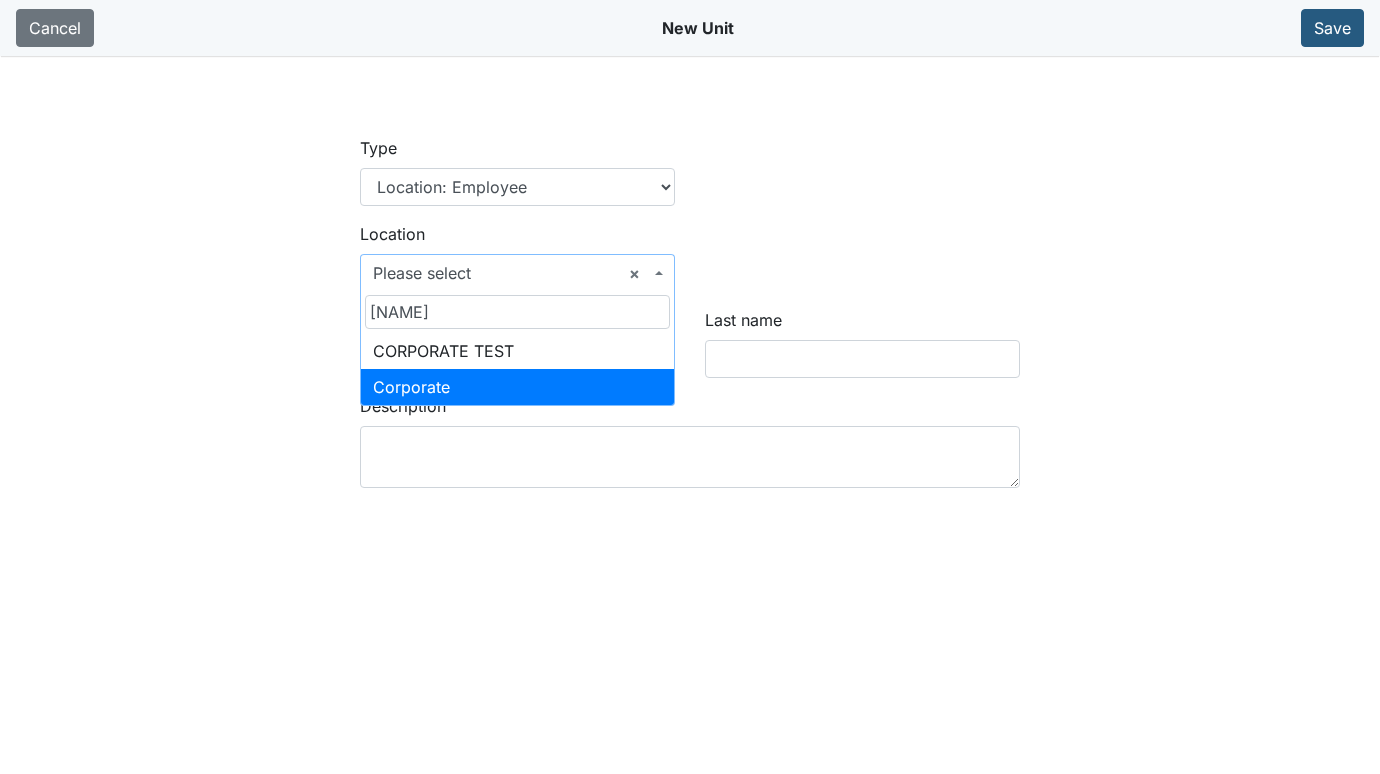 type on "COR" 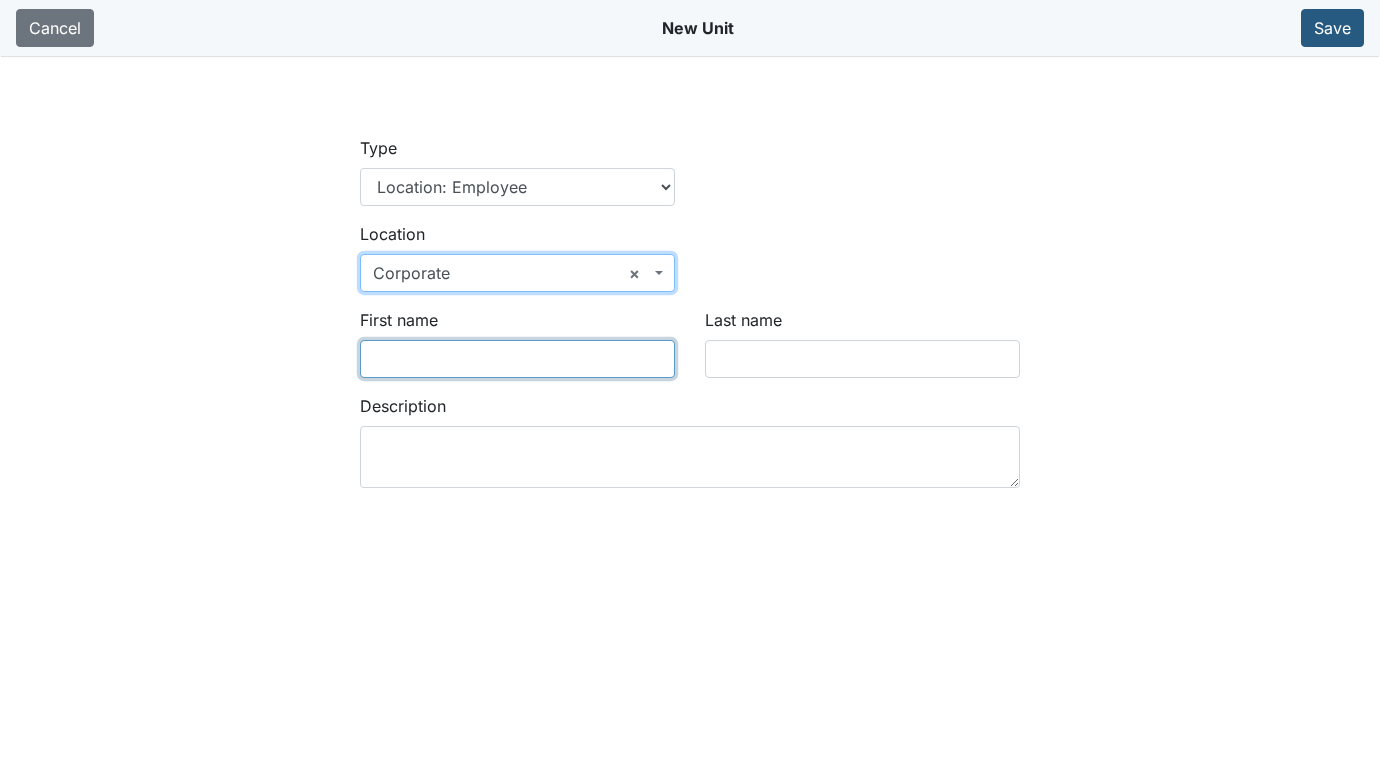 click on "First name" at bounding box center (517, 359) 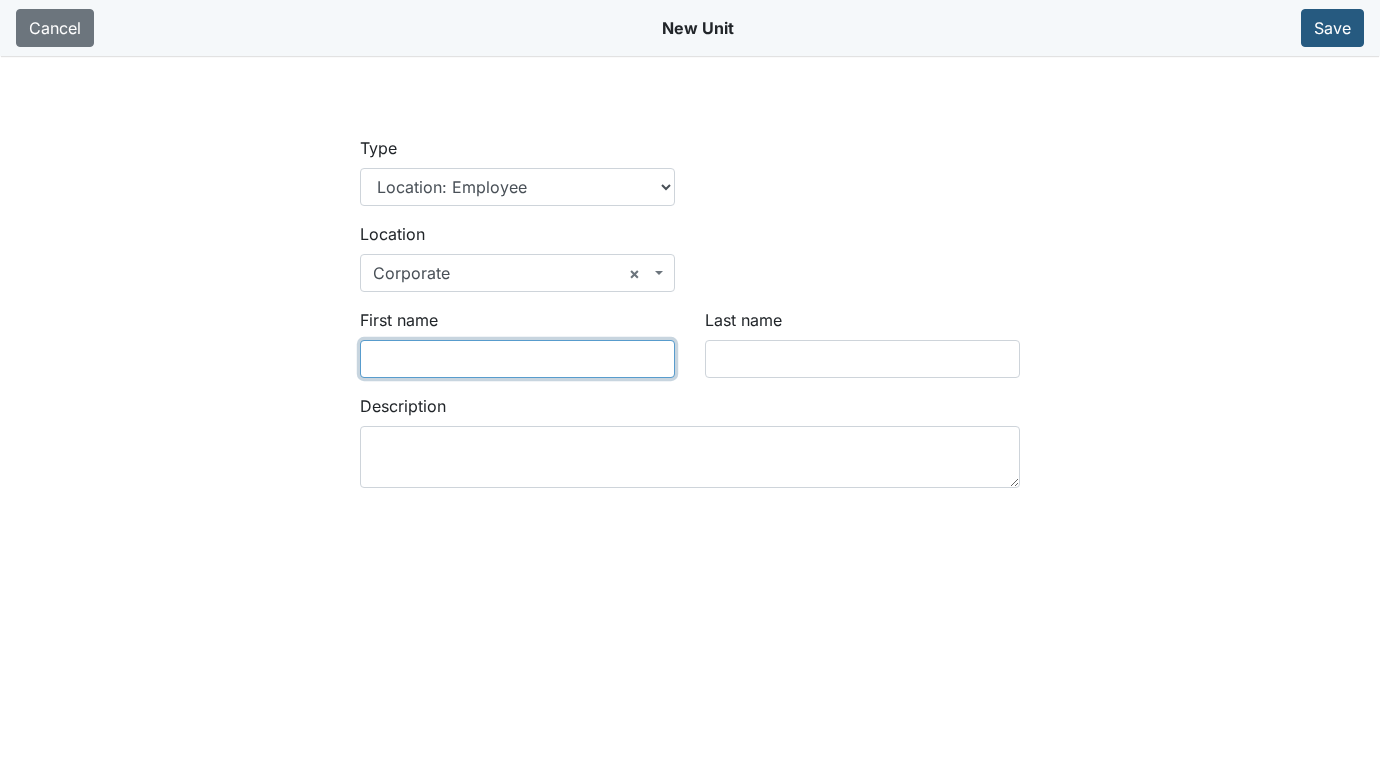 type on "b" 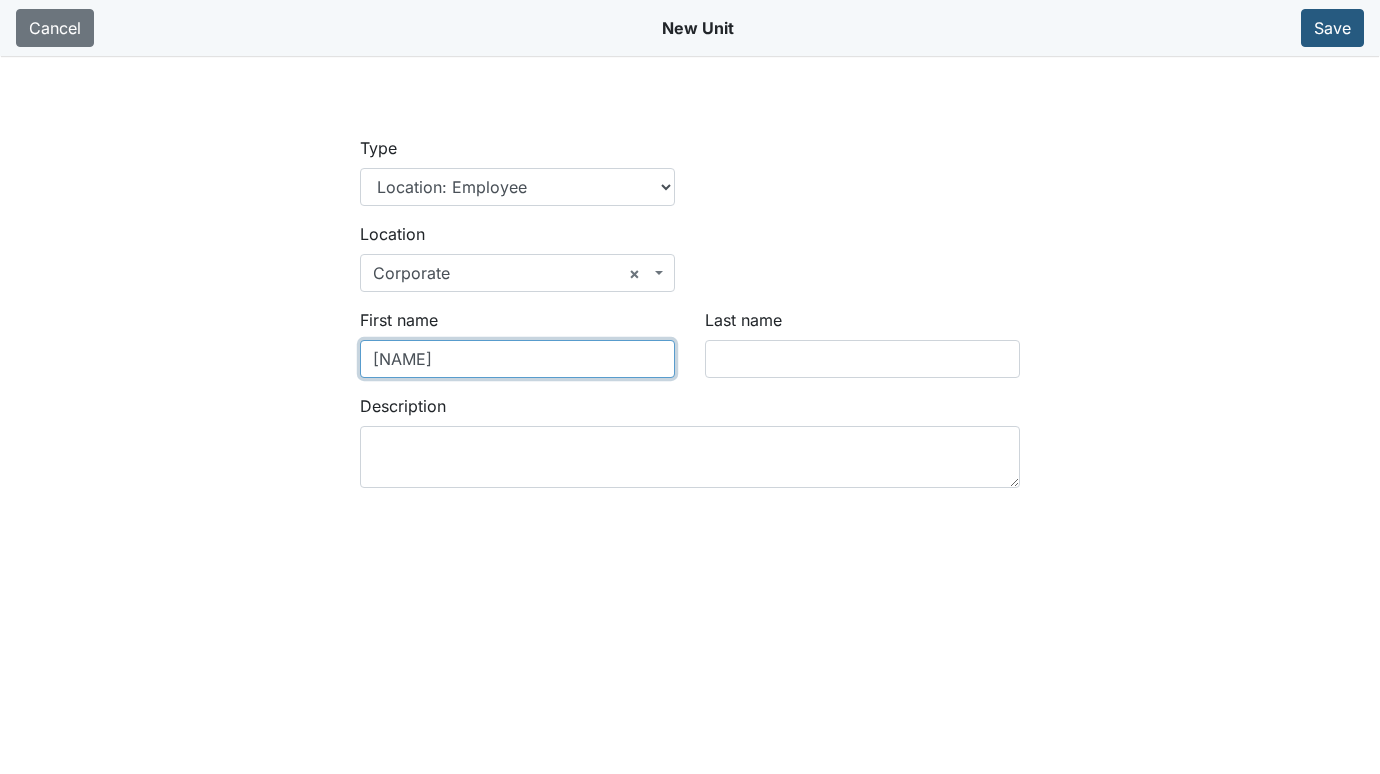 type on "Byron" 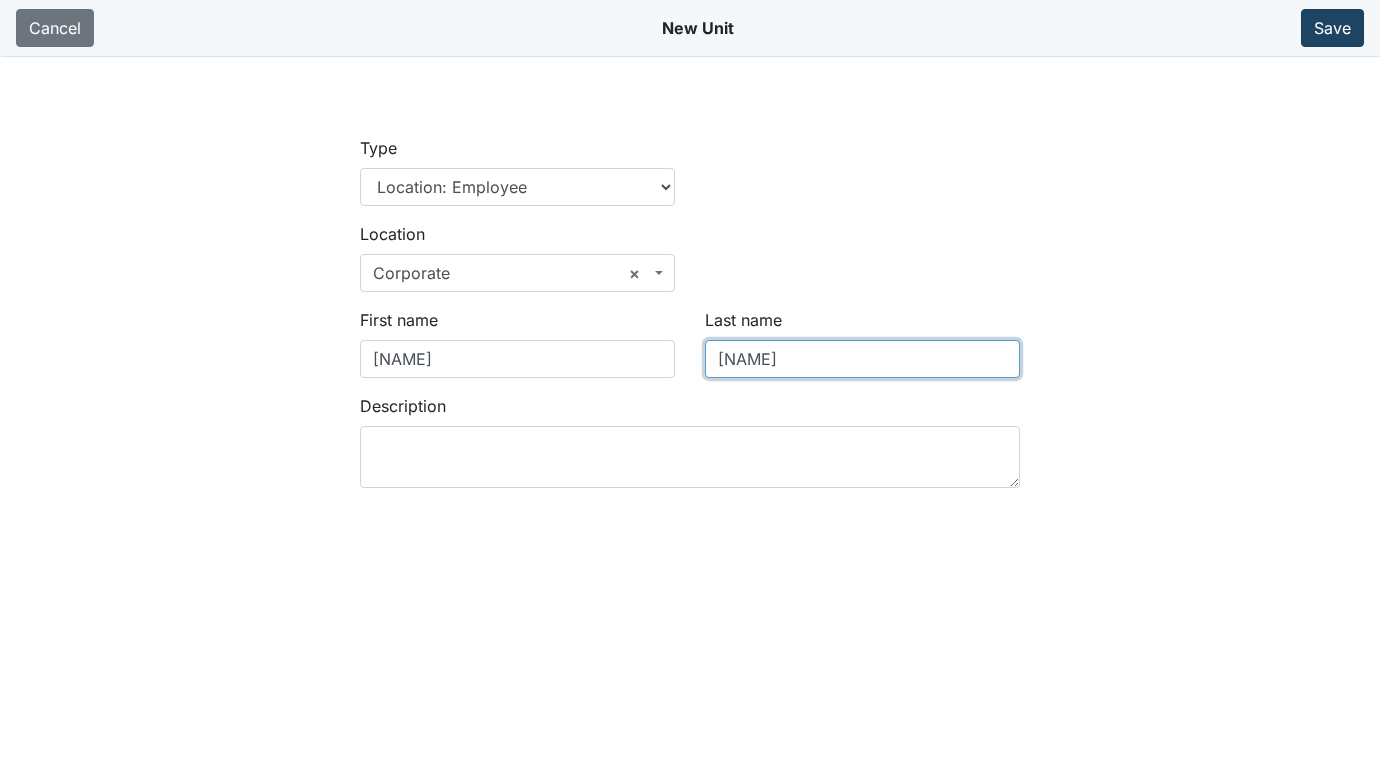 type on "Morris" 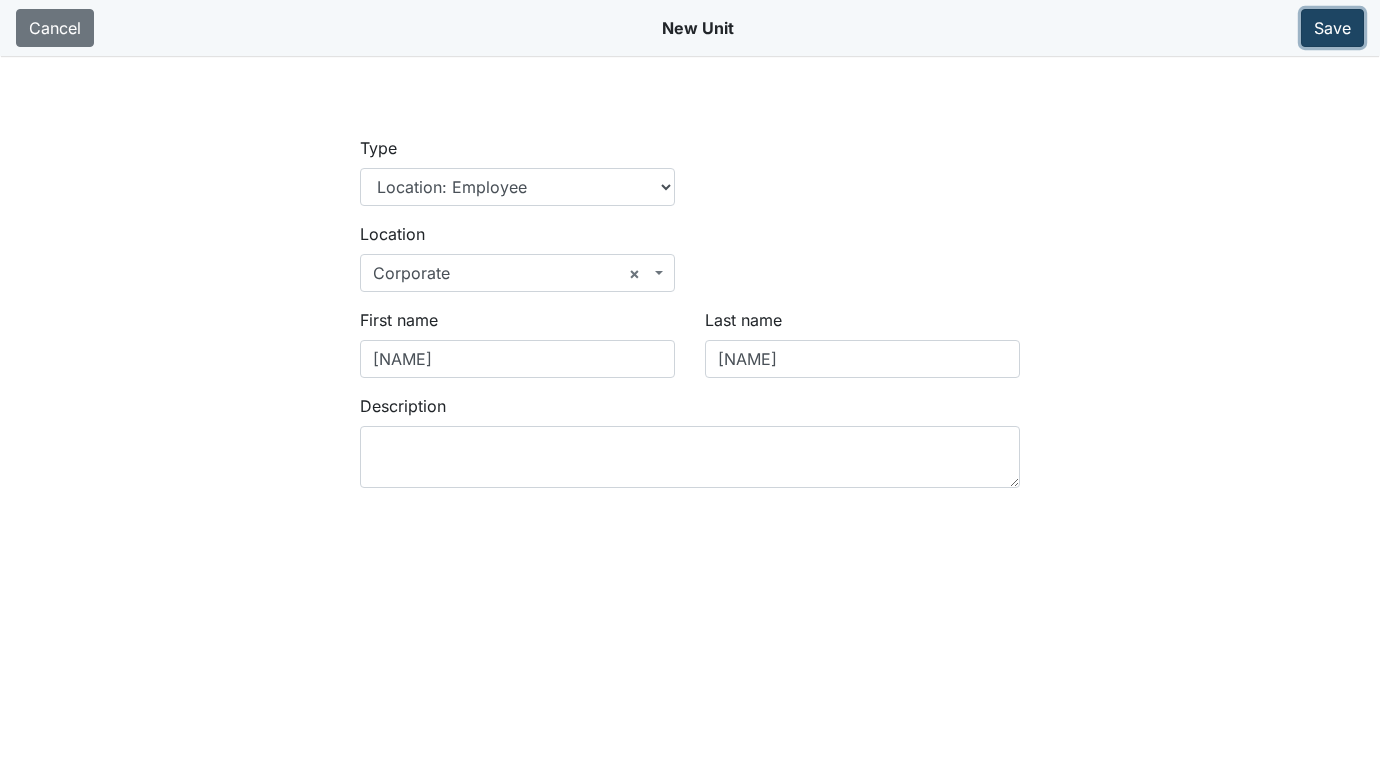 click on "Save" at bounding box center [1332, 28] 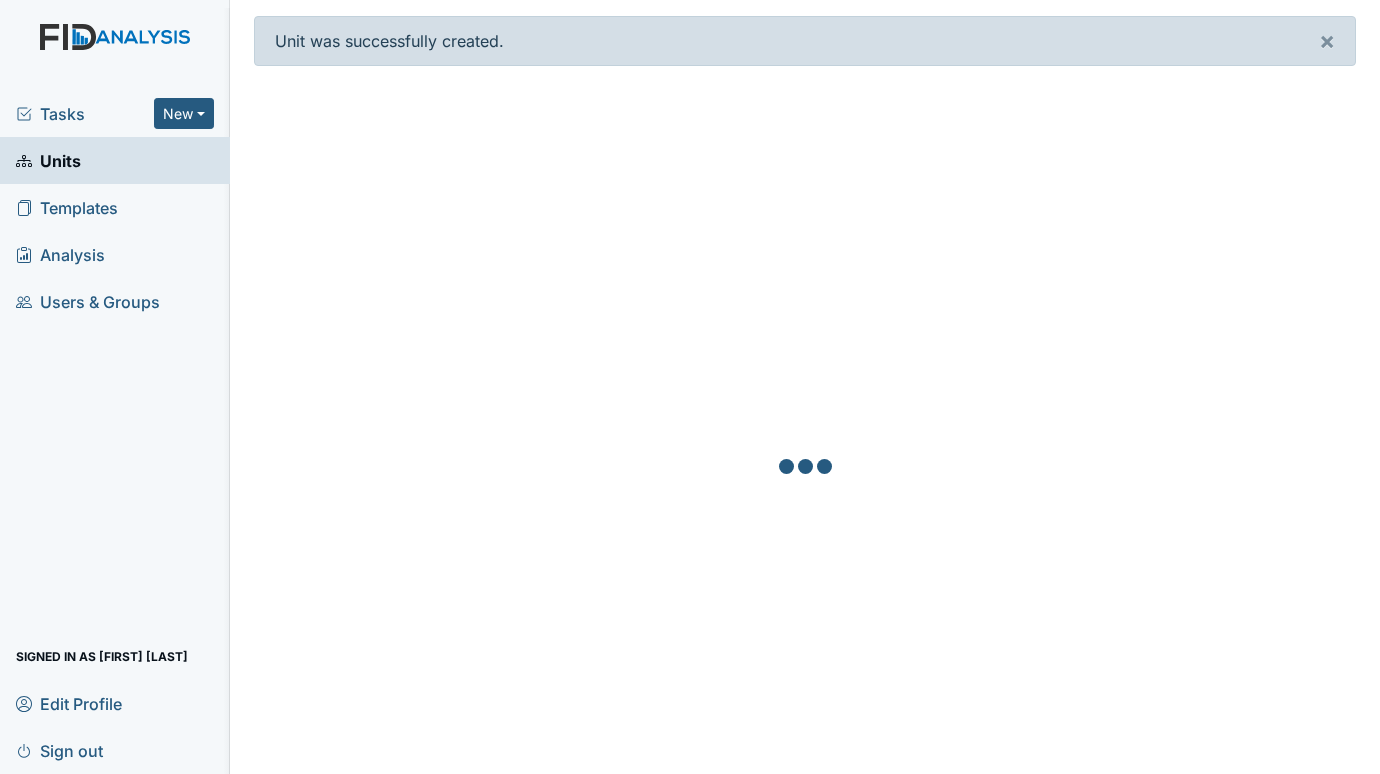 scroll, scrollTop: 0, scrollLeft: 0, axis: both 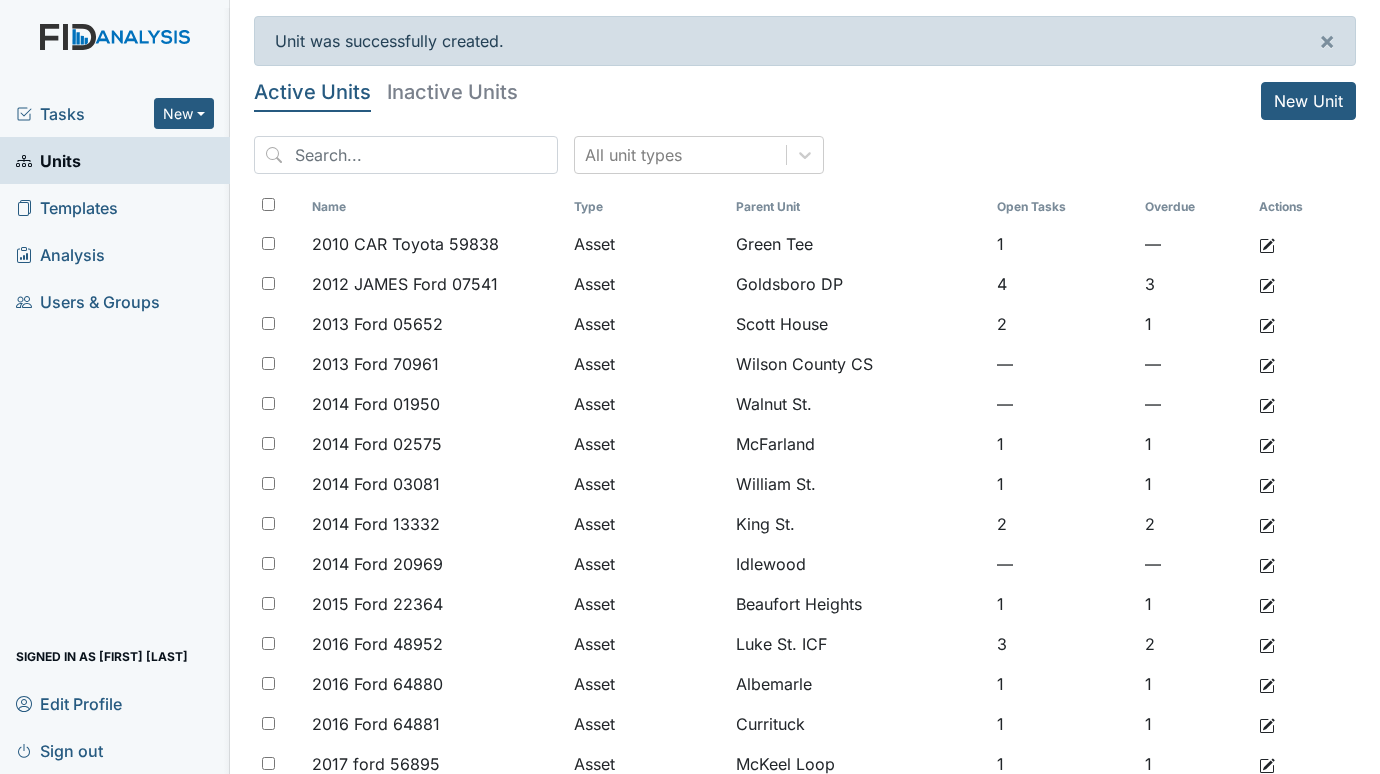 click on "Tasks" at bounding box center [85, 114] 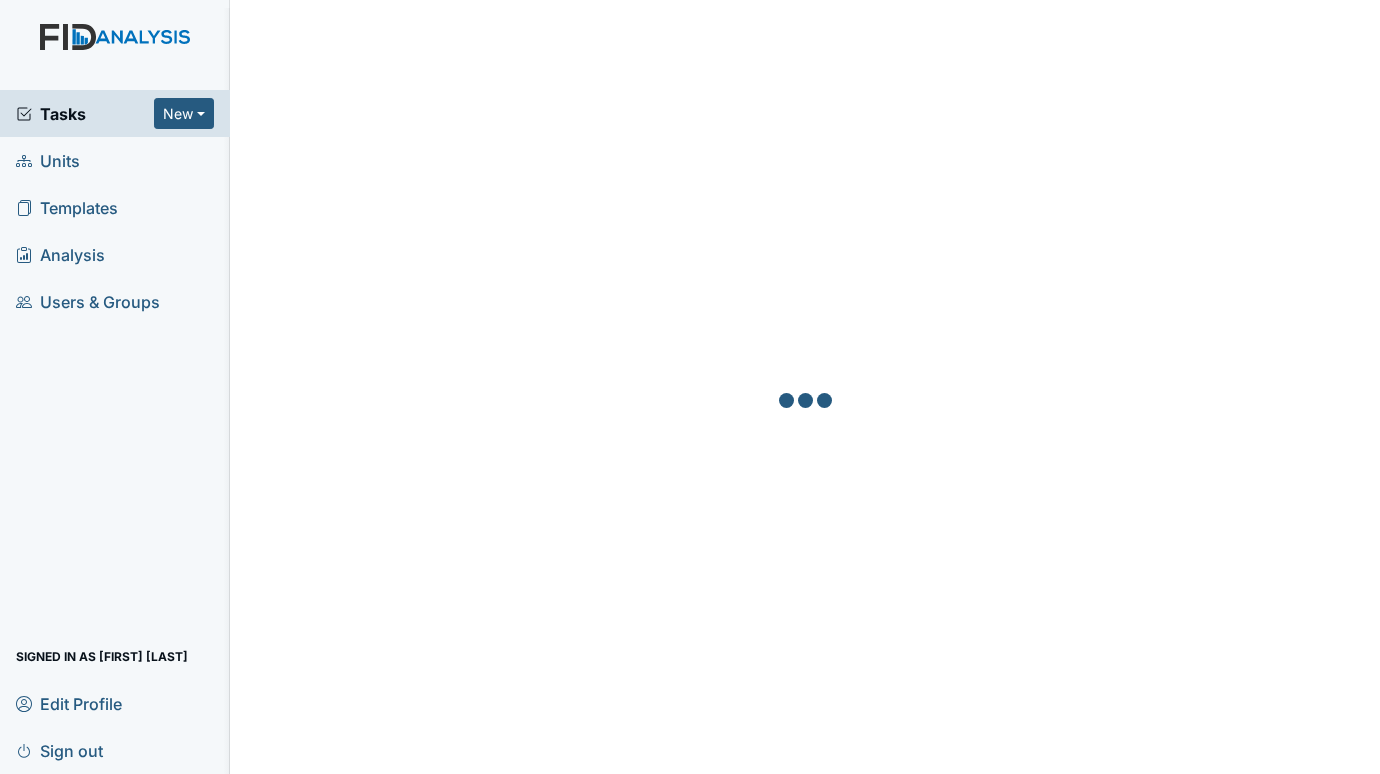 scroll, scrollTop: 0, scrollLeft: 0, axis: both 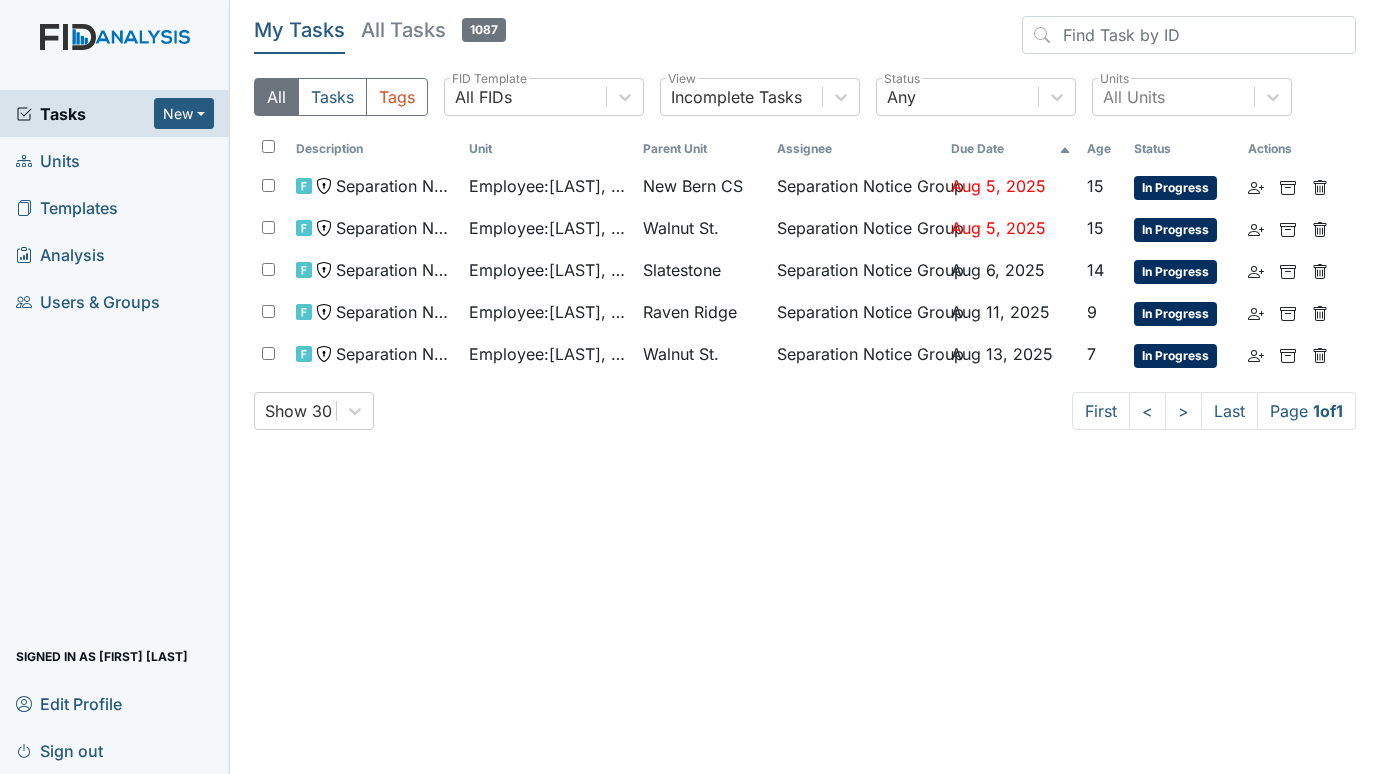 click on "Units" at bounding box center (48, 160) 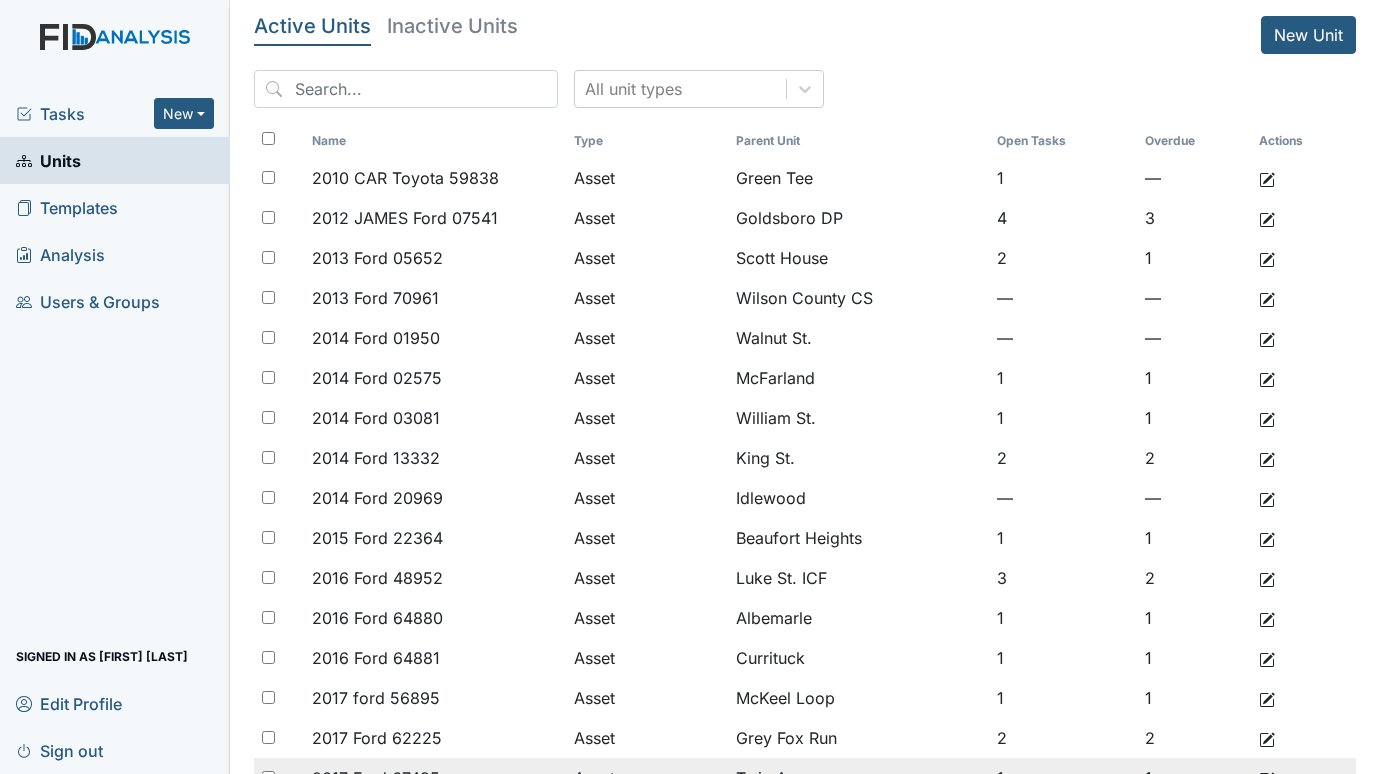 scroll, scrollTop: 0, scrollLeft: 0, axis: both 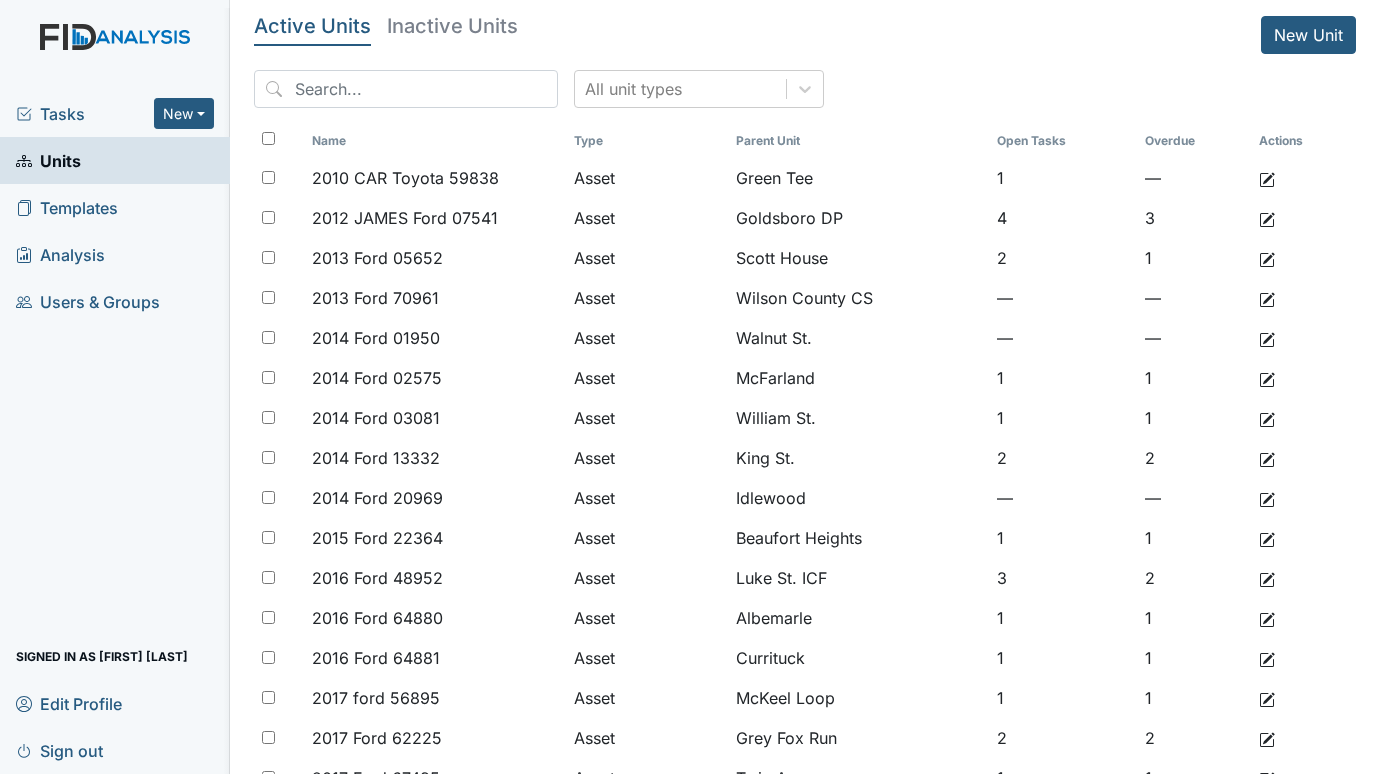 click on "Tasks
New
Form
Inspection
Document
Bundle
Units
Templates
Analysis
Users & Groups
Signed in as [FIRST] [LAST]
Edit Profile
Sign out" at bounding box center (115, 432) 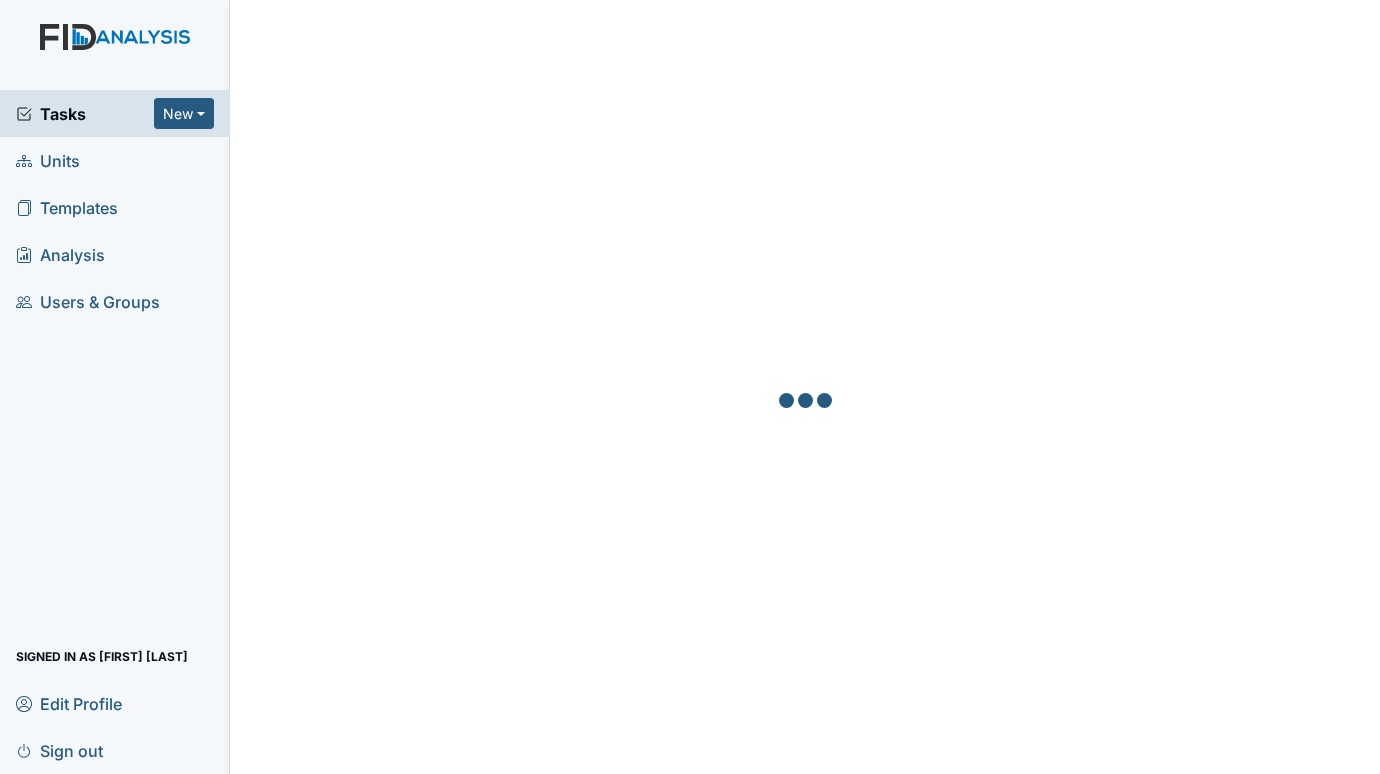 scroll, scrollTop: 0, scrollLeft: 0, axis: both 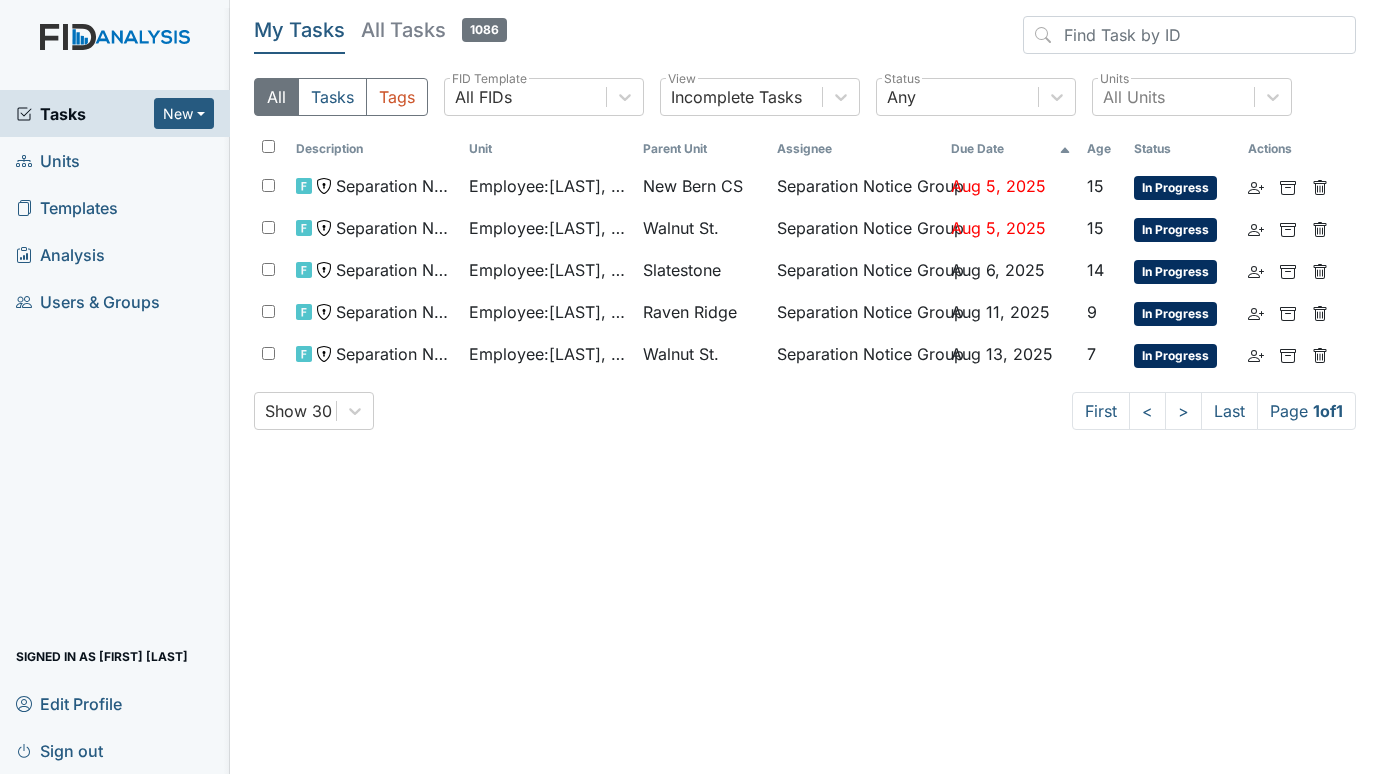 click on "Units" at bounding box center [48, 160] 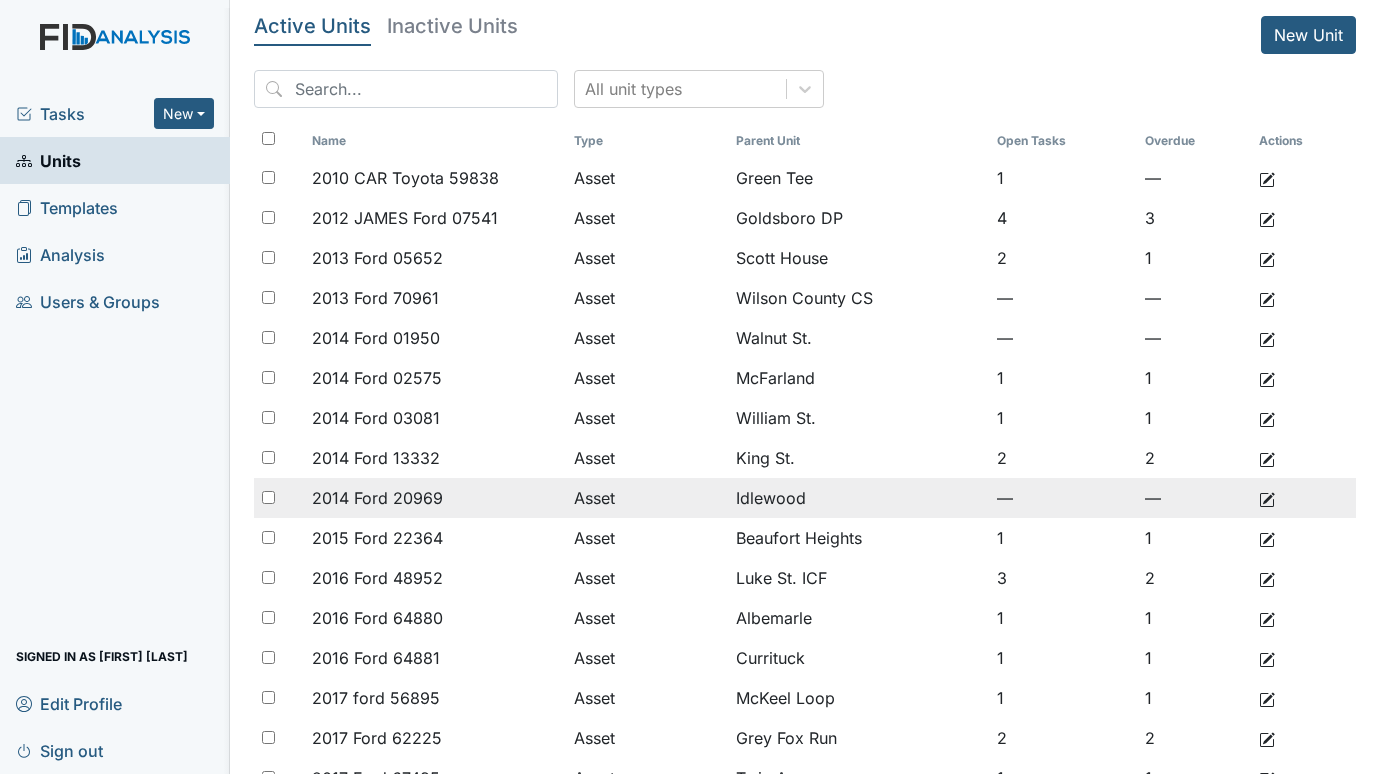 scroll, scrollTop: 0, scrollLeft: 0, axis: both 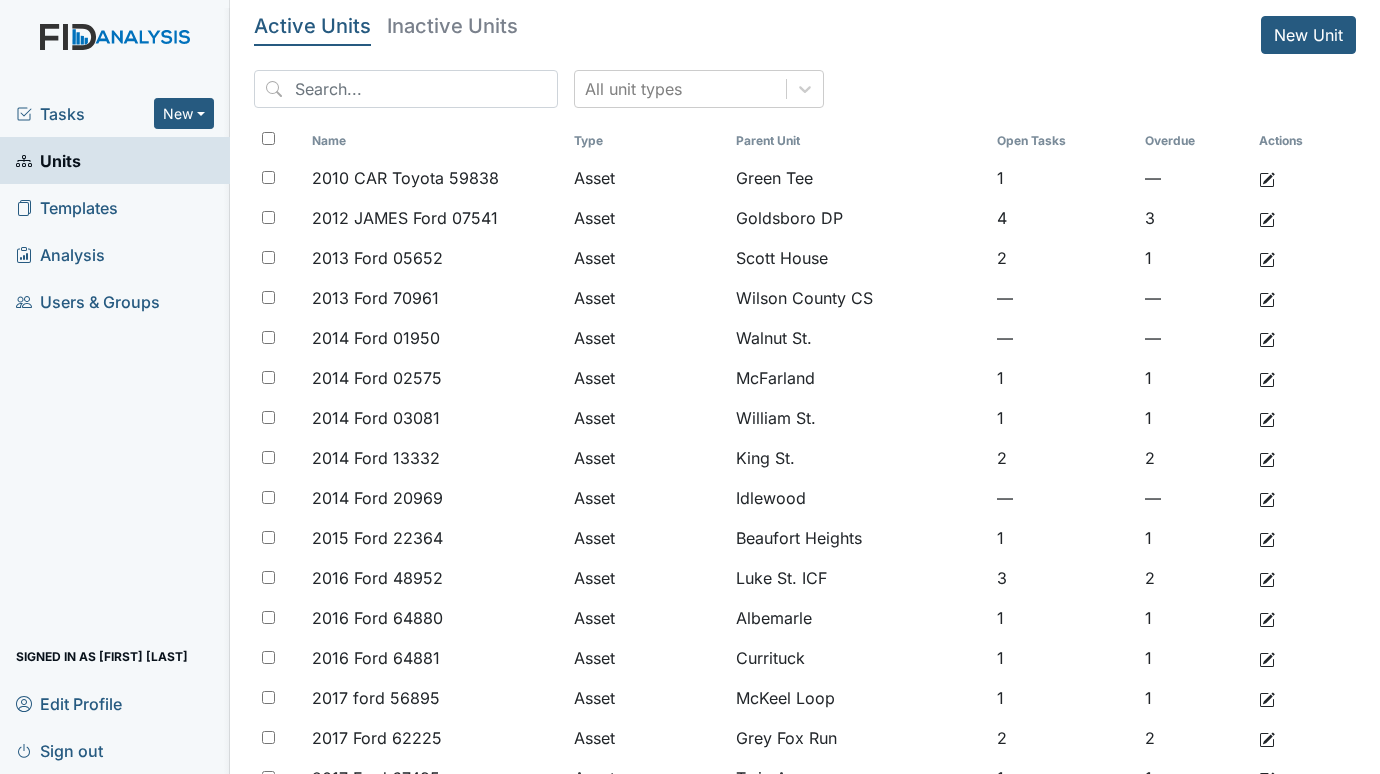 click on "Signed in as [FIRST] [LAST]" at bounding box center (115, 432) 